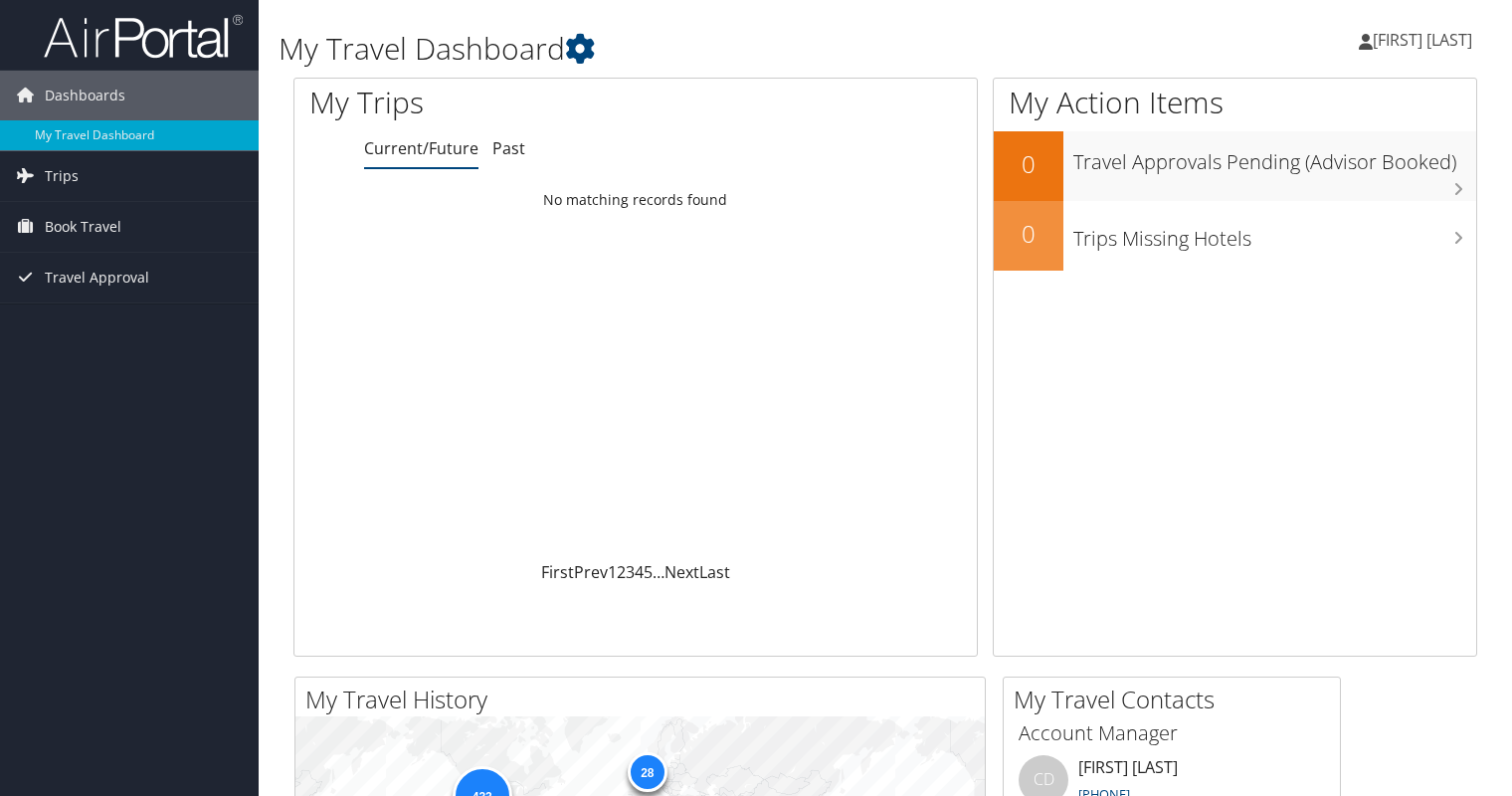 scroll, scrollTop: 0, scrollLeft: 0, axis: both 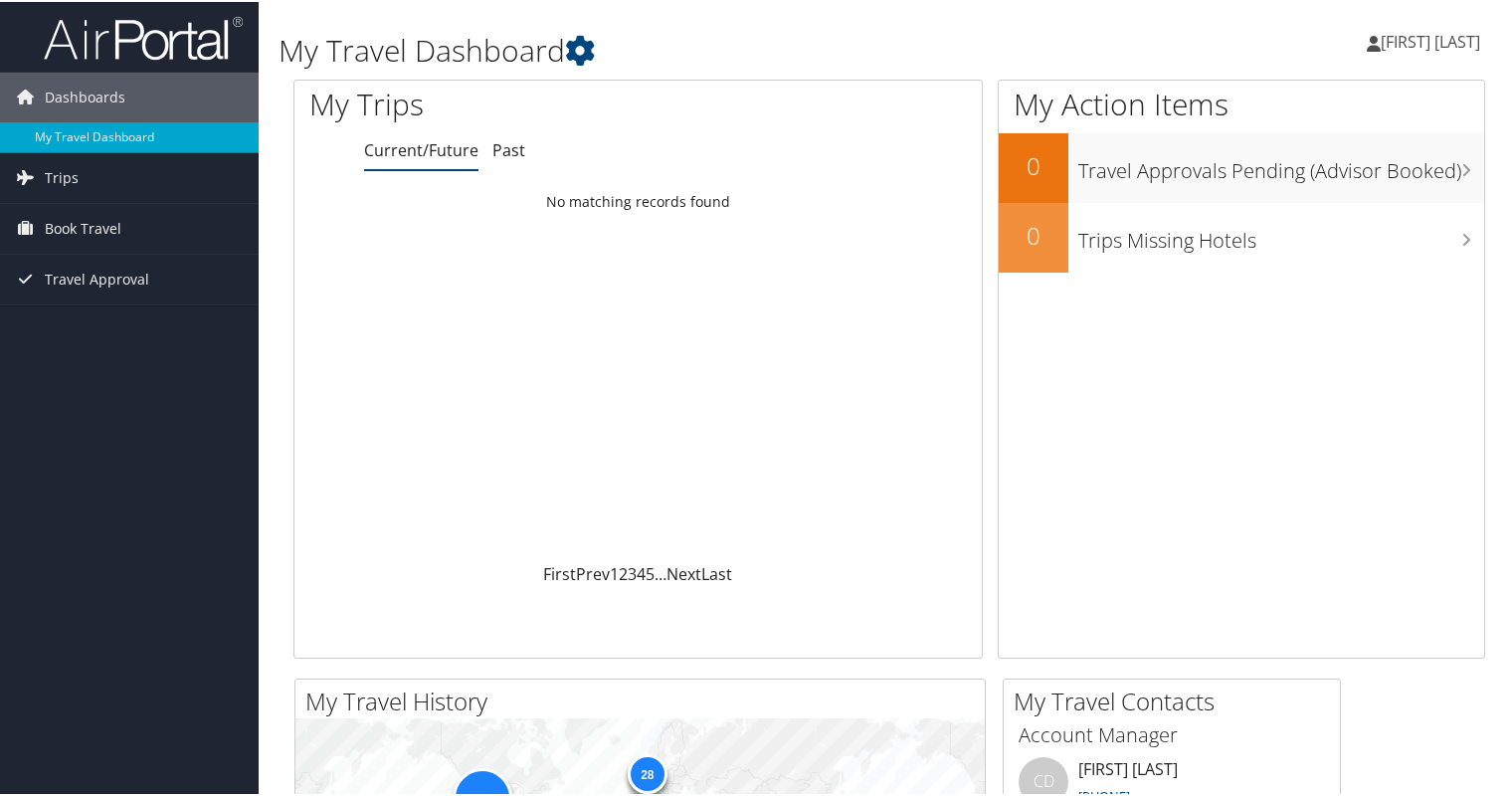 click on "My Trips
Current/Future
Past
Loading... No matching records found First Prev 1 2 3 4 5 … Next Last" at bounding box center [638, 367] 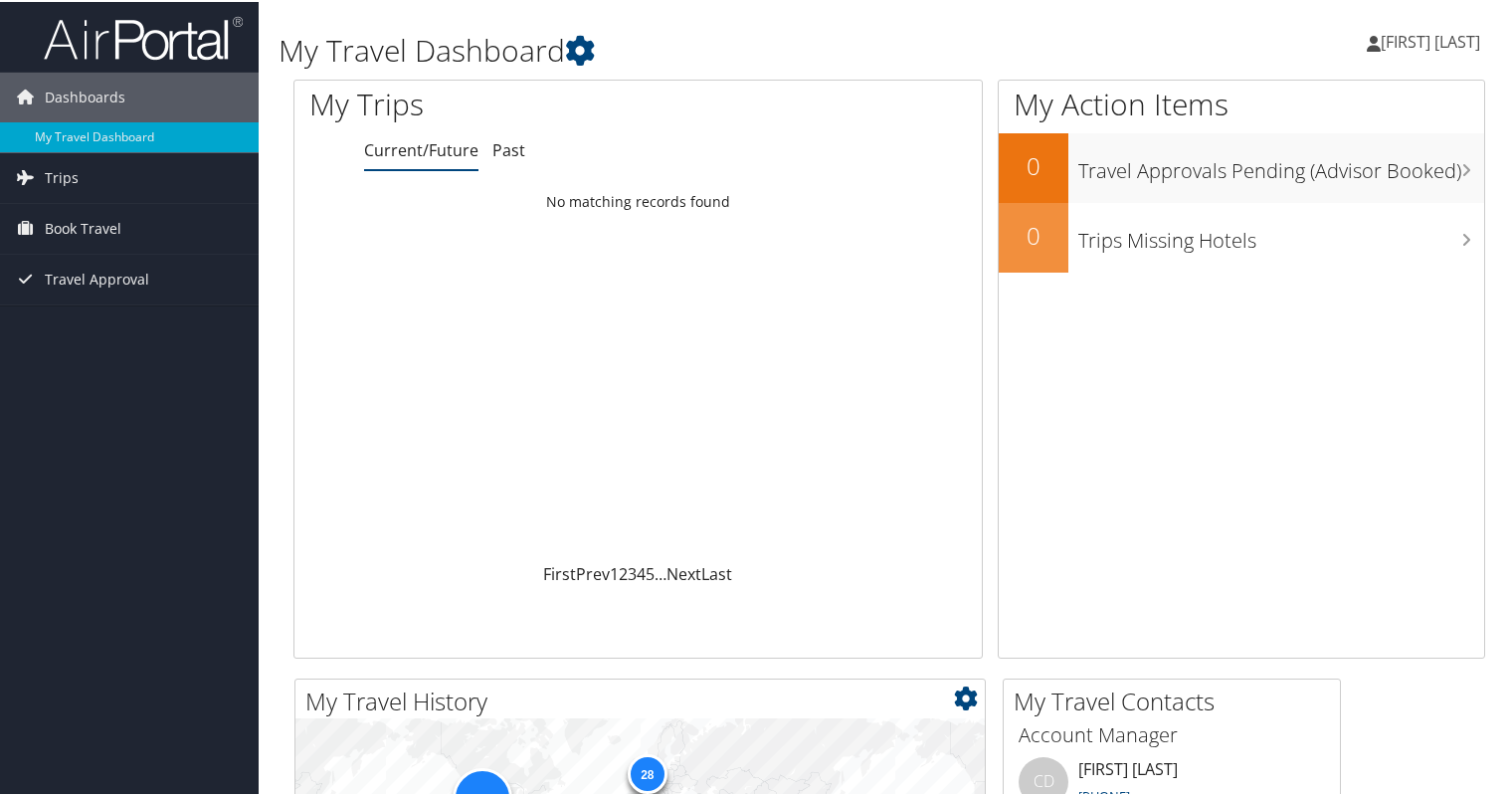 scroll, scrollTop: 1, scrollLeft: 0, axis: vertical 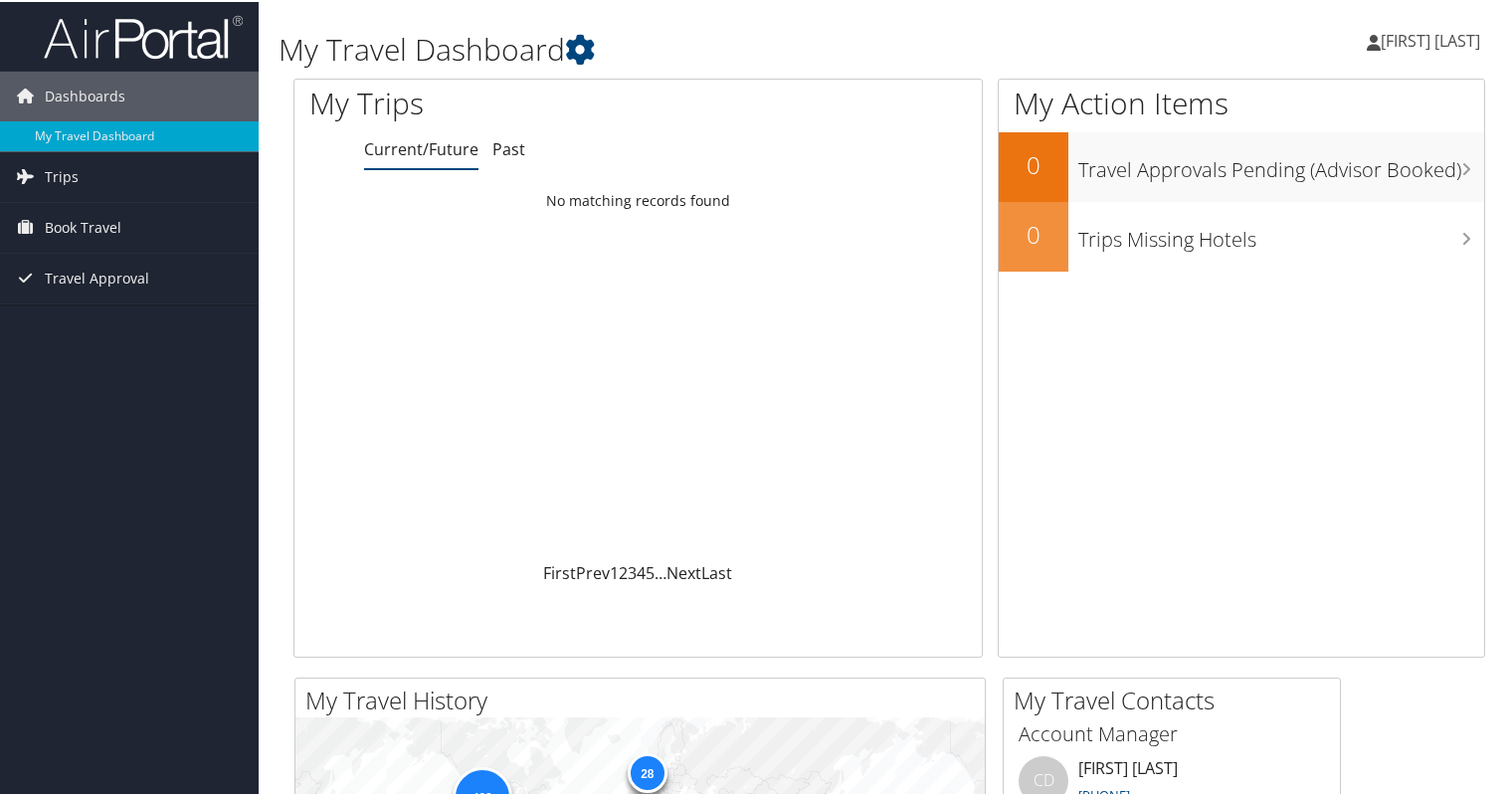 click on "[FIRST] [LAST]" at bounding box center [1430, 39] 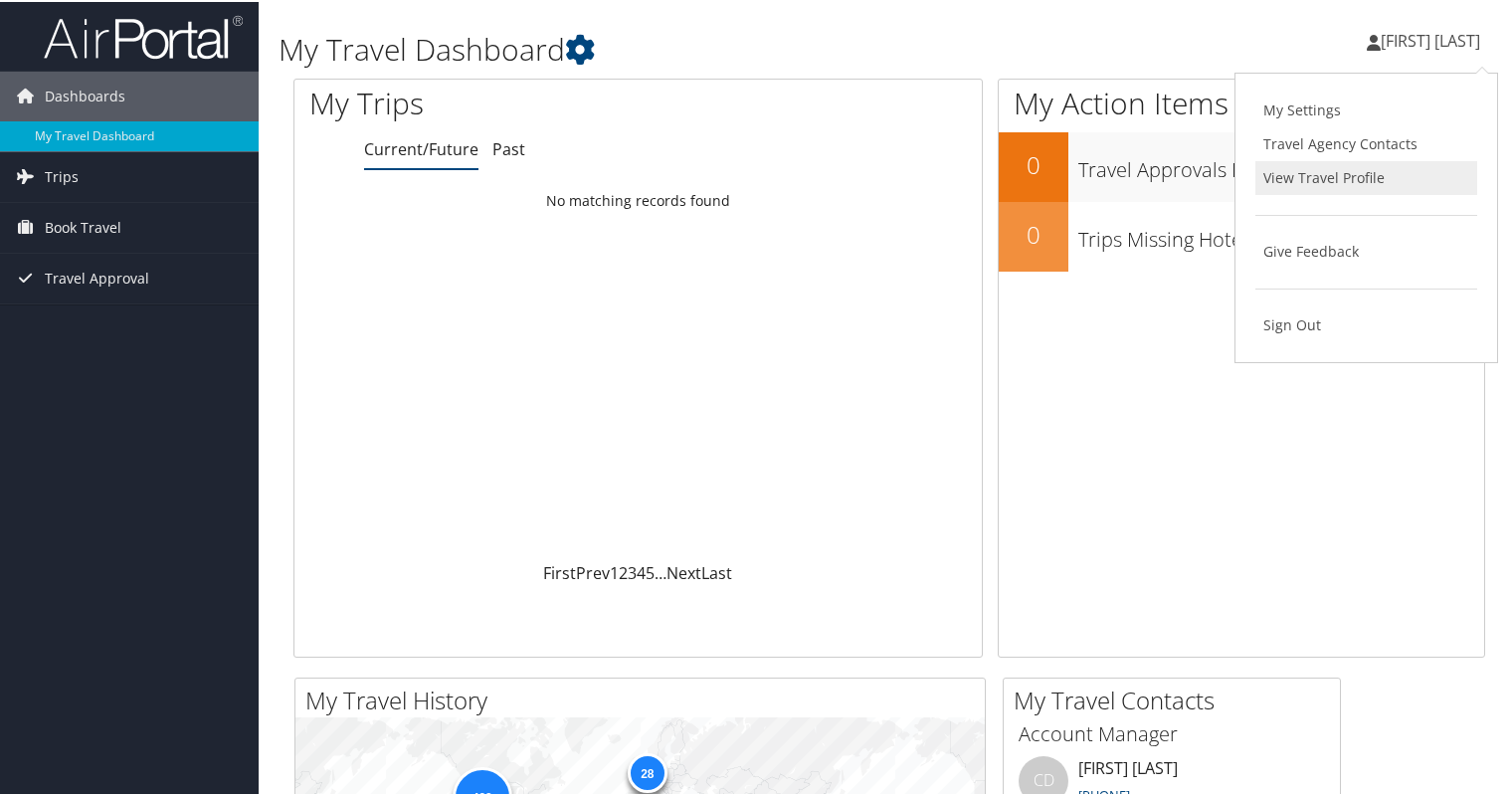 click on "View Travel Profile" at bounding box center (1366, 176) 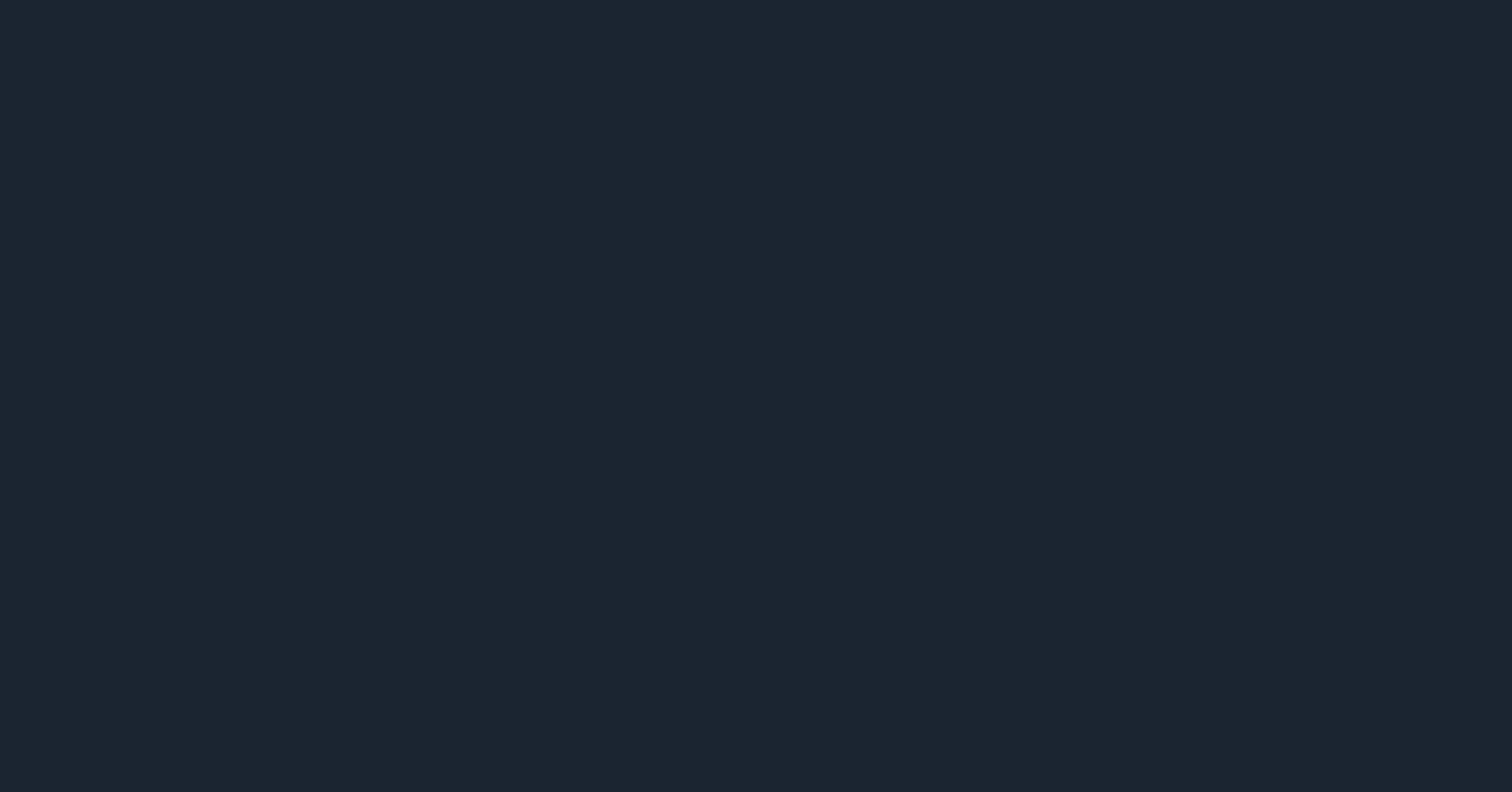 scroll, scrollTop: 0, scrollLeft: 0, axis: both 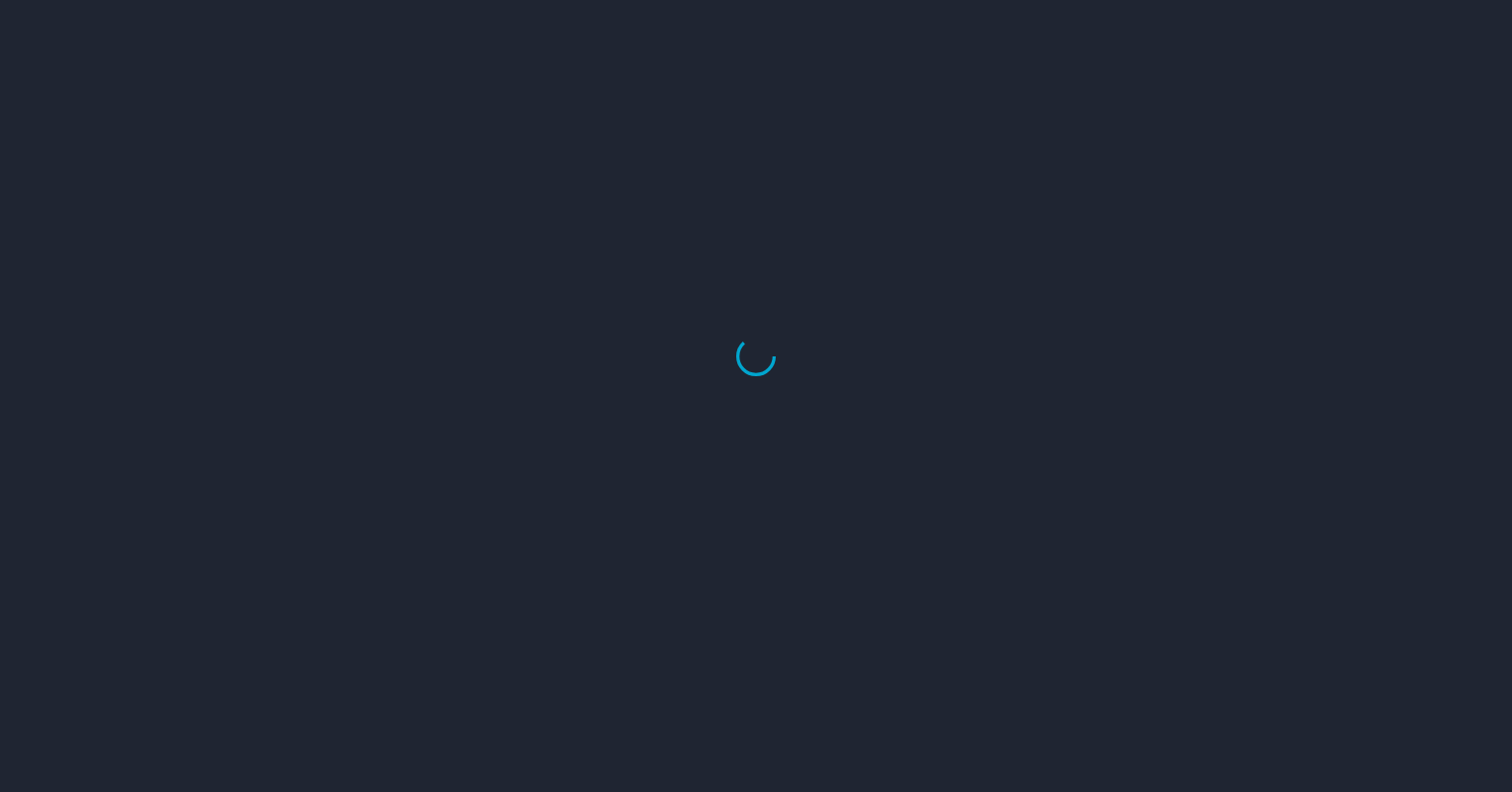 select on "US" 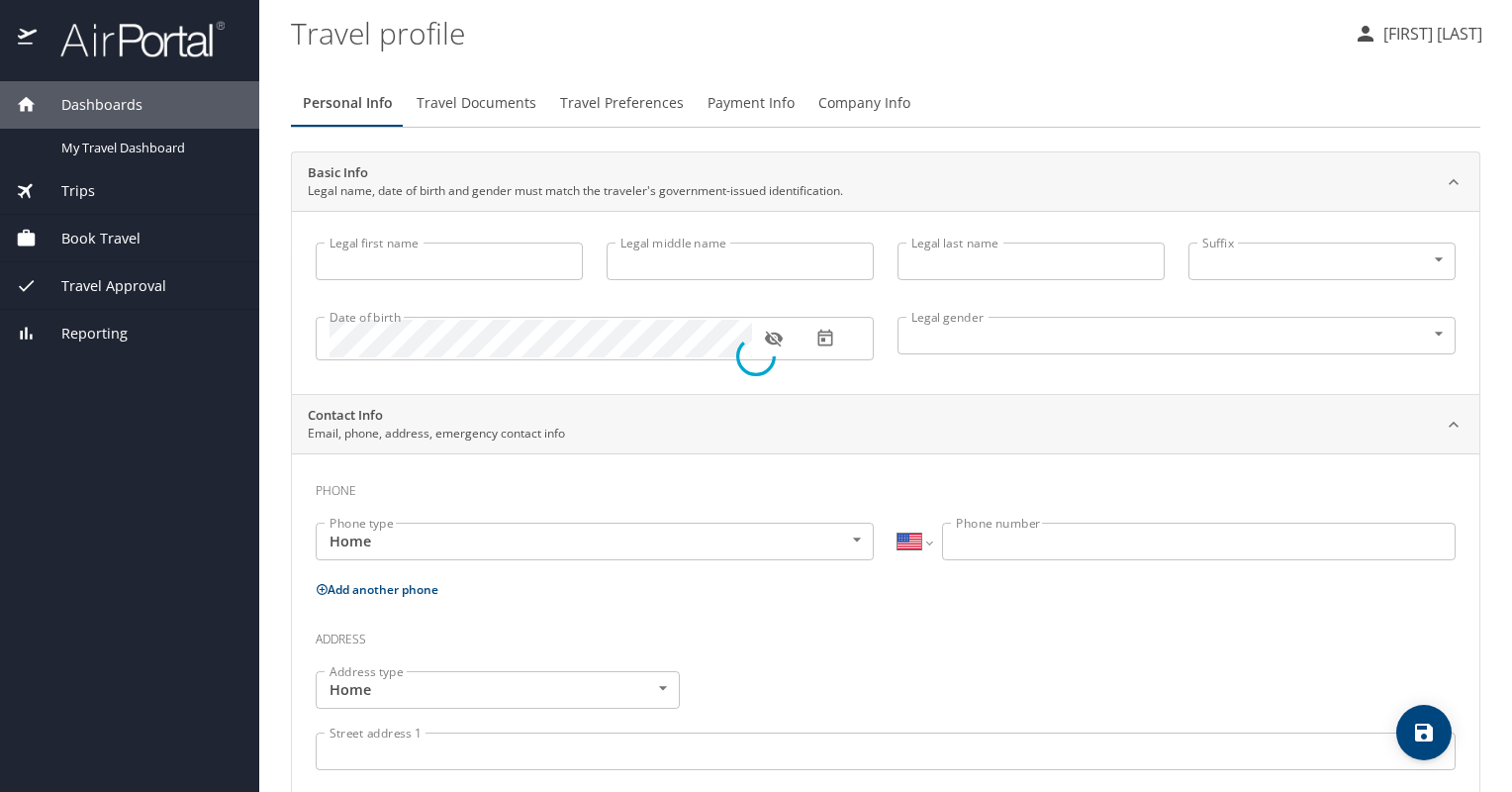 type on "[FIRST]" 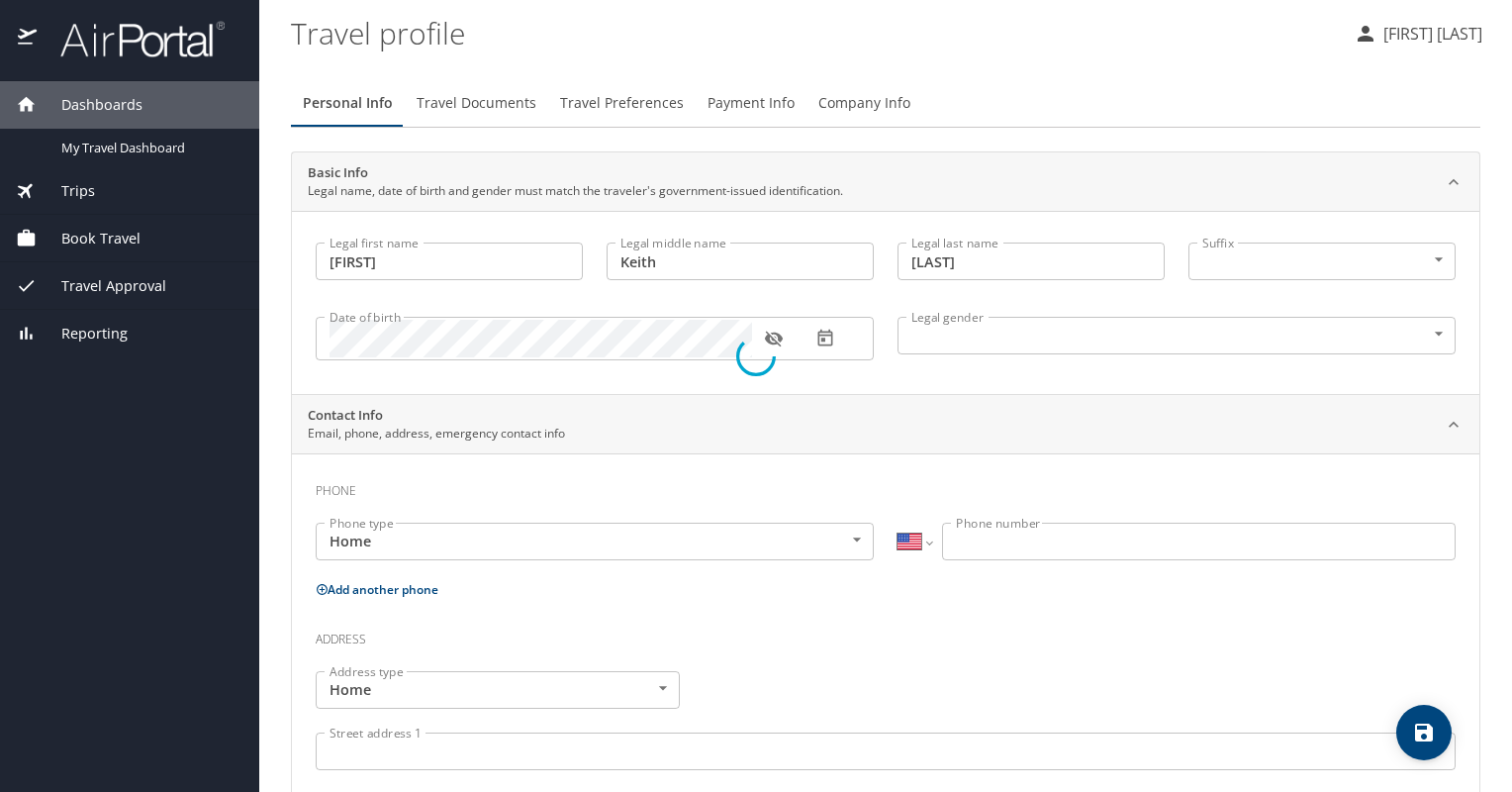 select on "US" 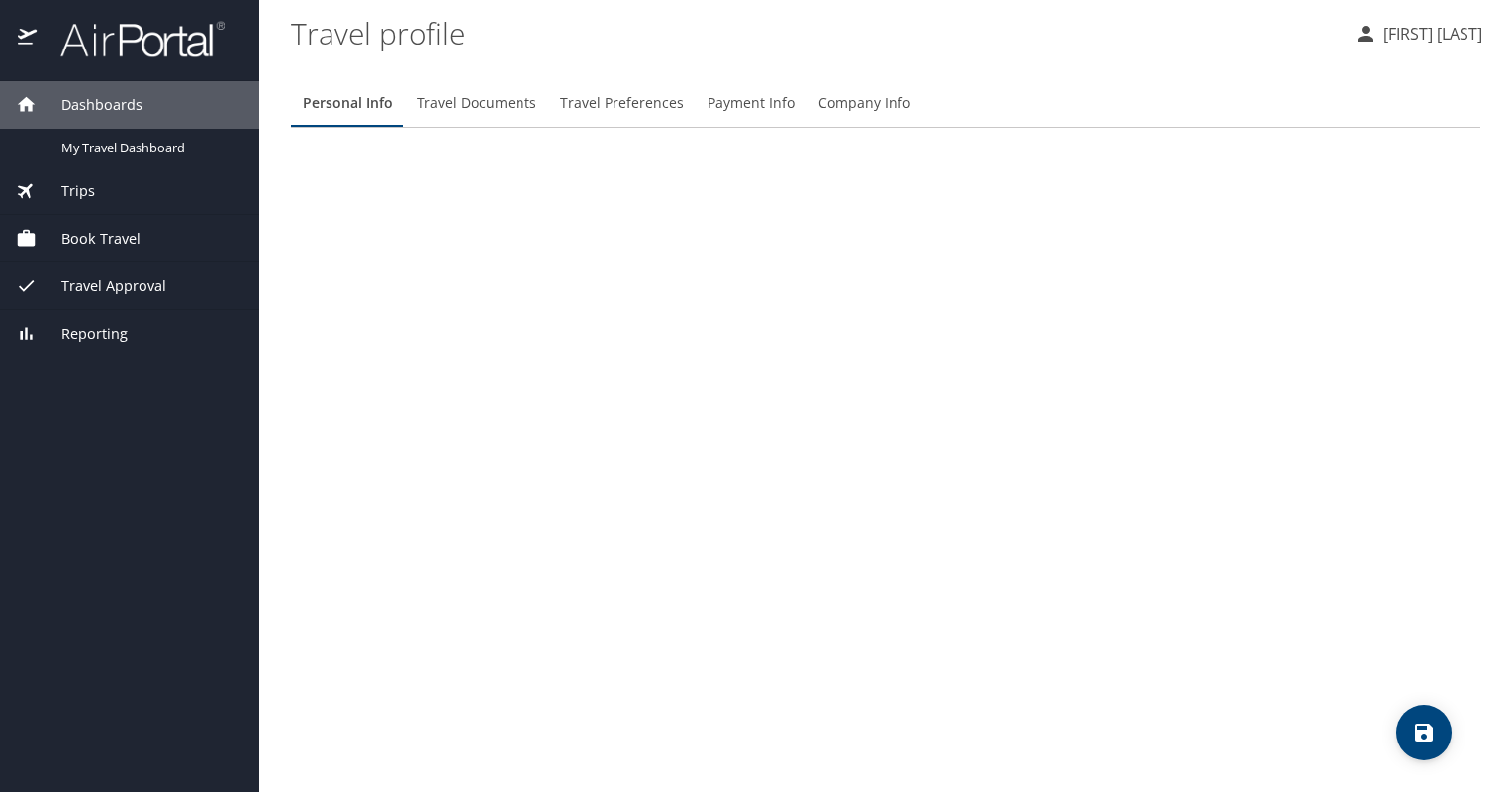 select on "US" 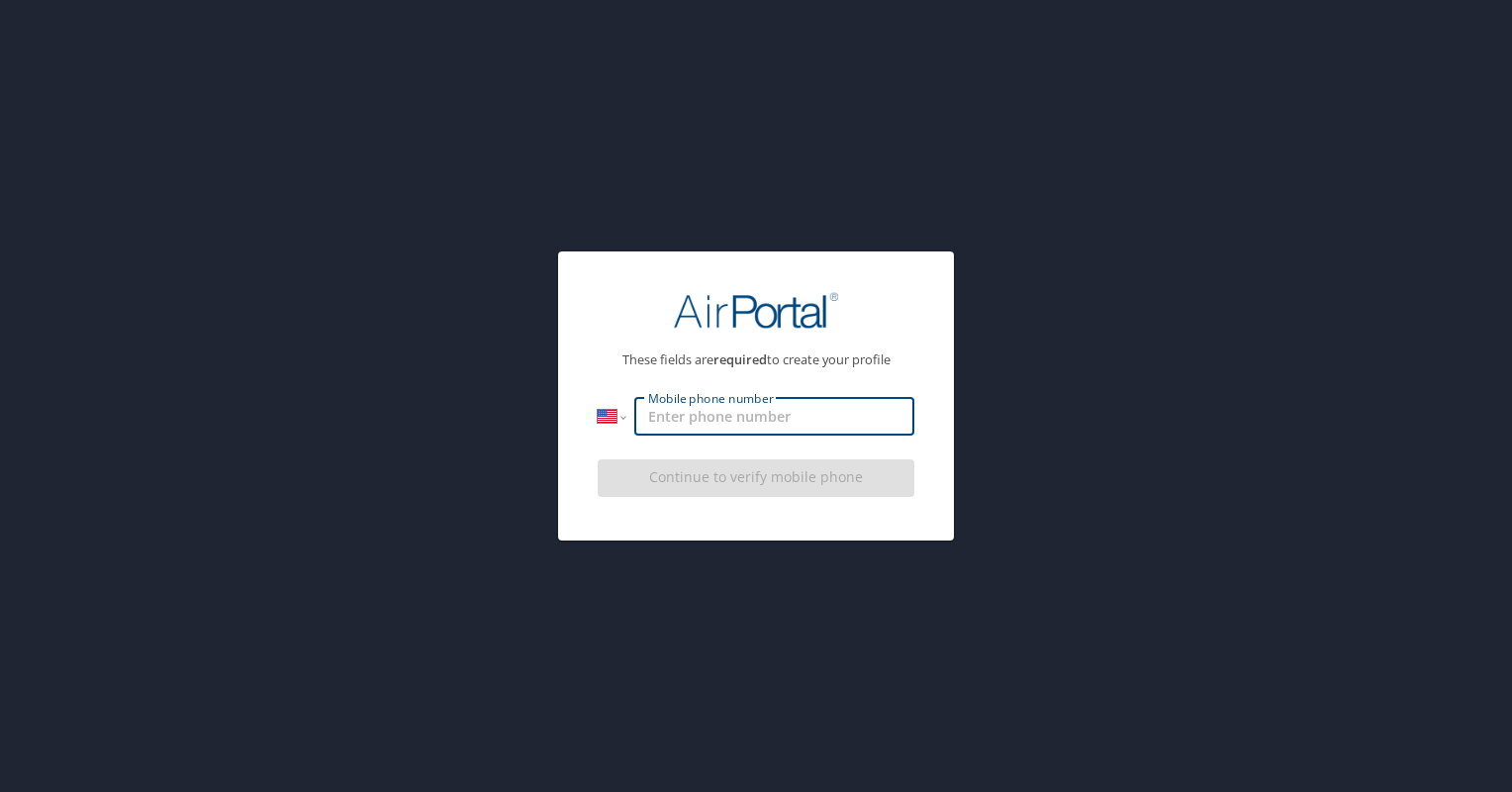 click on "Mobile phone number" at bounding box center (774, 417) 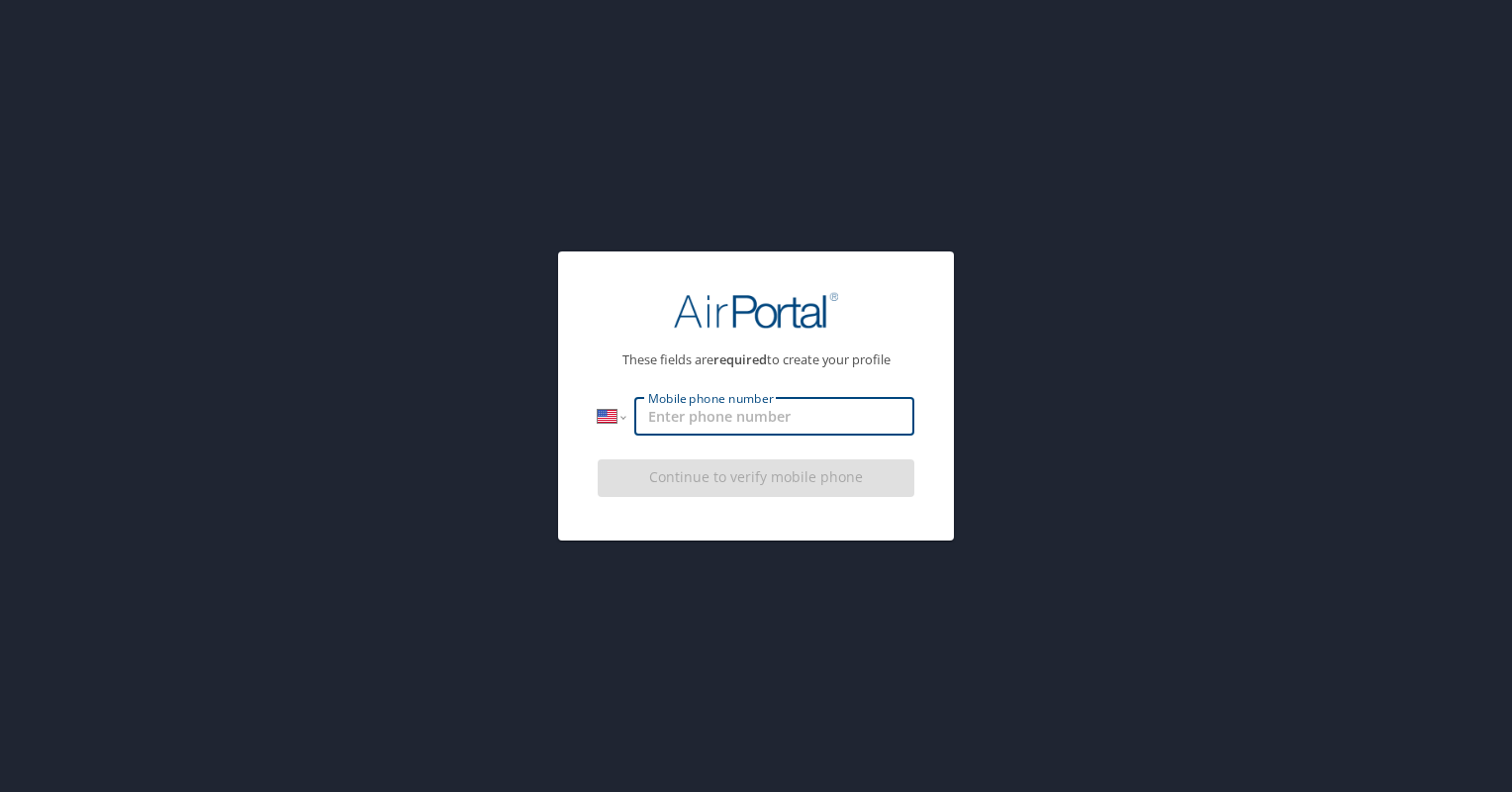 type on "[PHONE]" 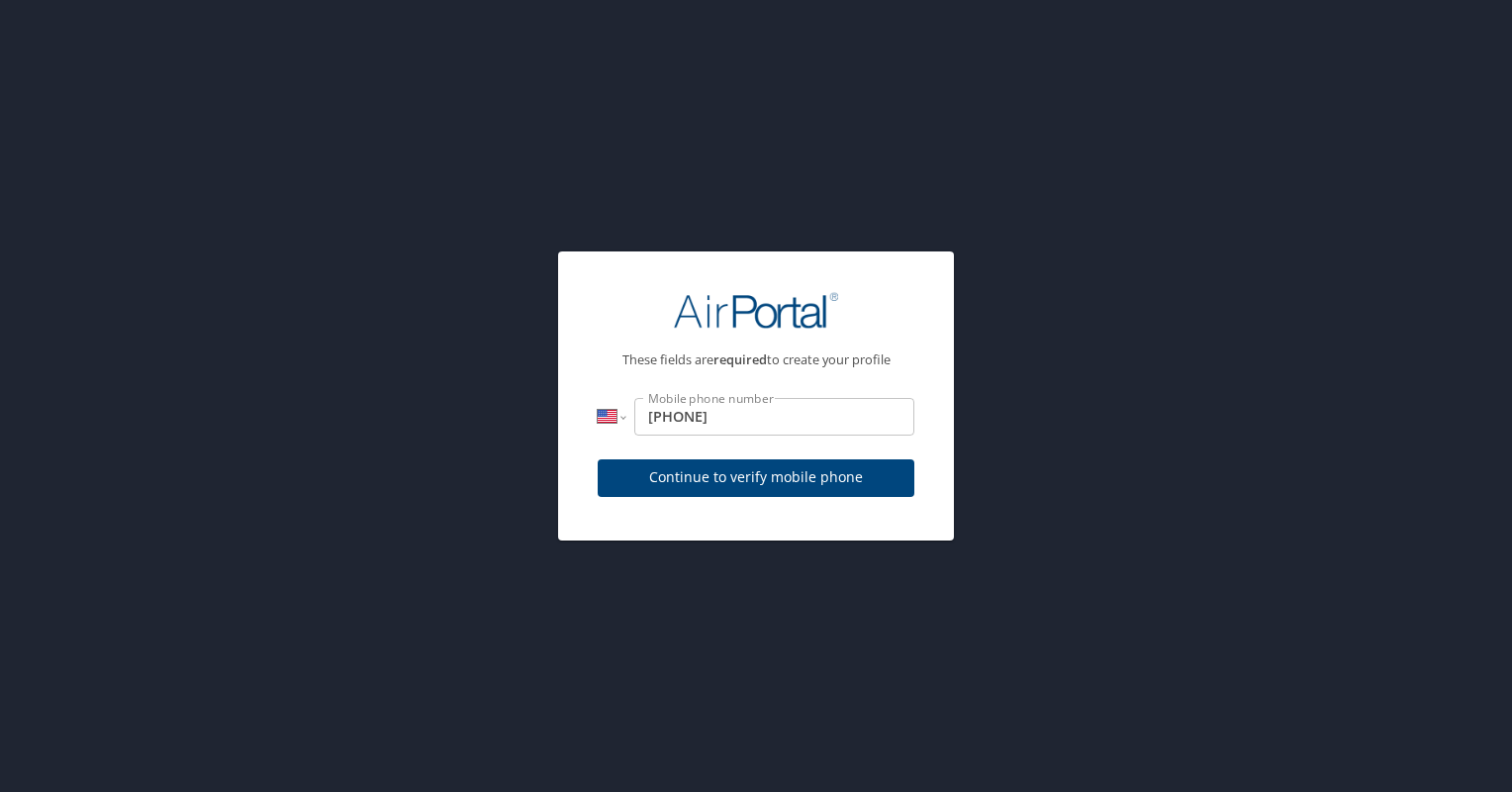 click on "Continue to verify mobile phone" at bounding box center [756, 484] 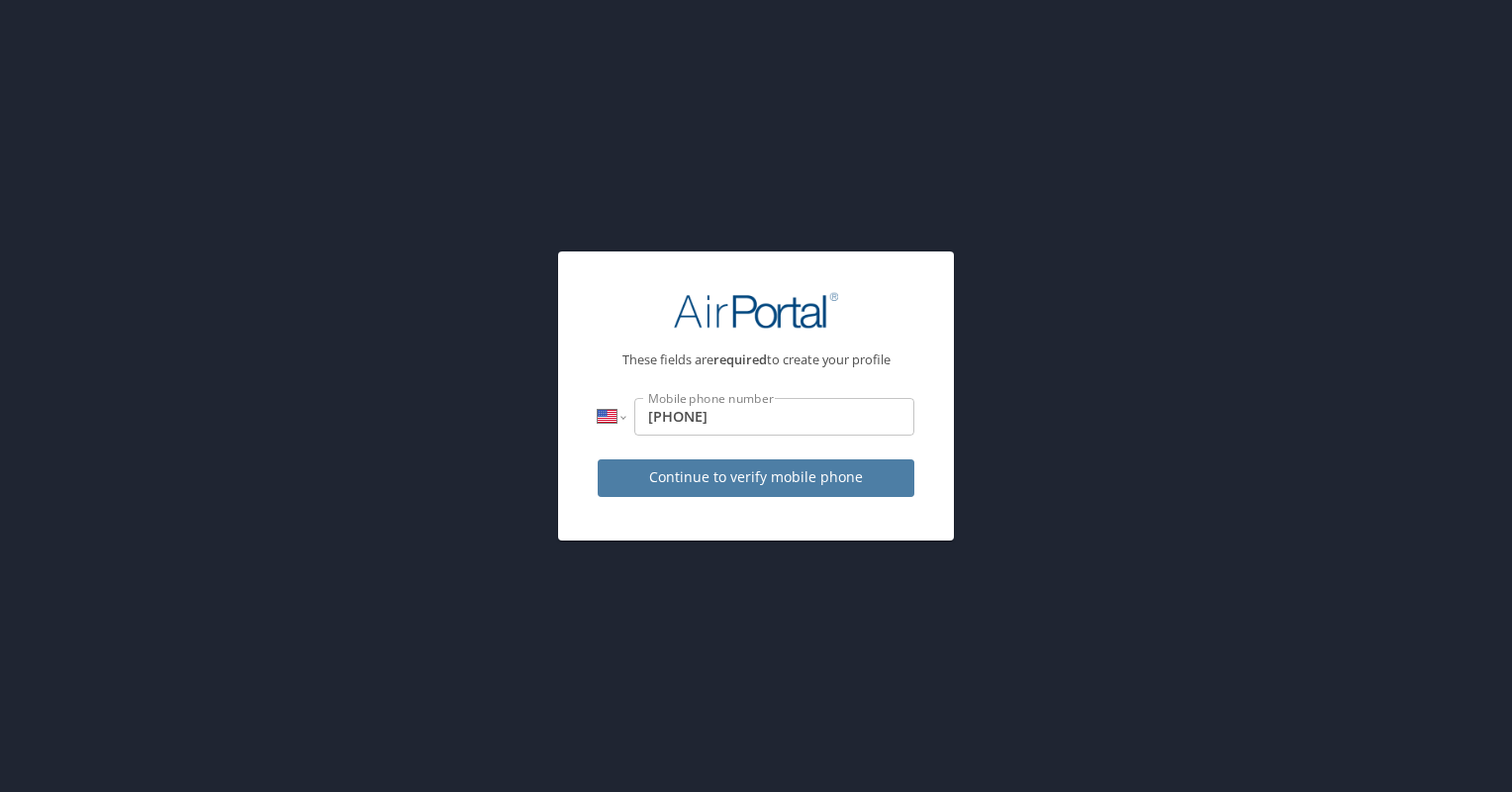 click on "Continue to verify mobile phone" at bounding box center [756, 477] 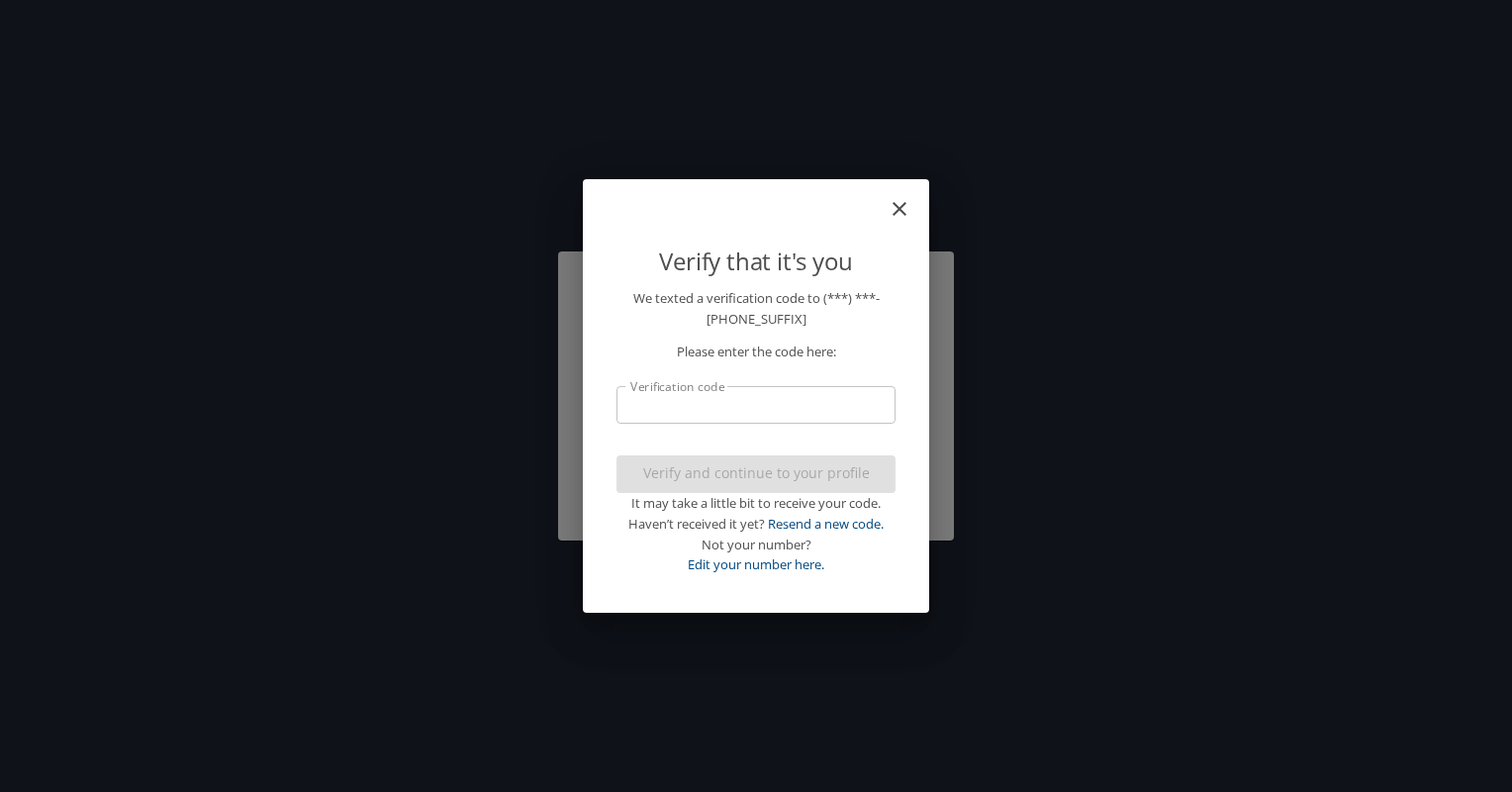click on "Verification code" at bounding box center [756, 405] 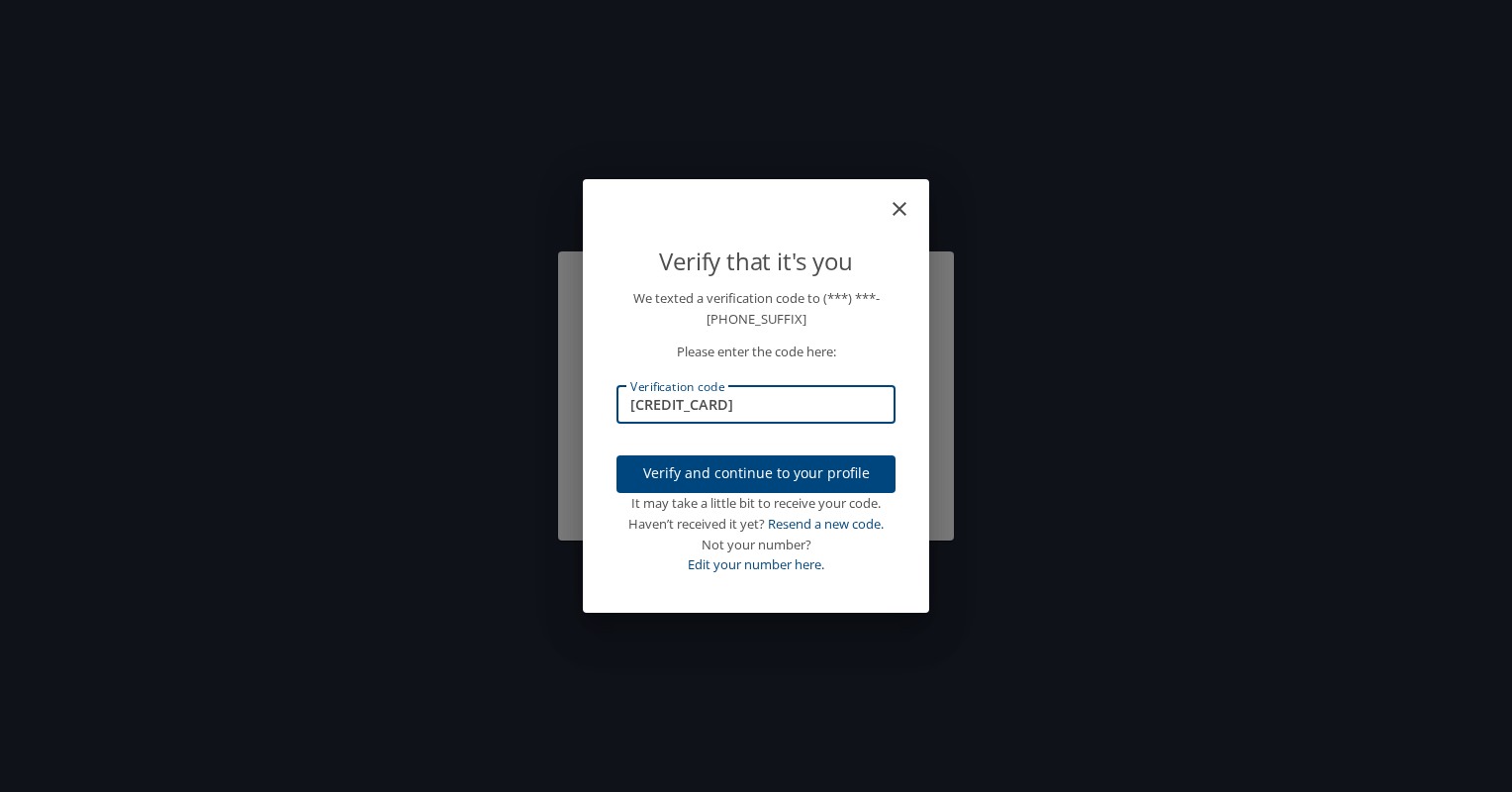 type on "[CREDIT_CARD]" 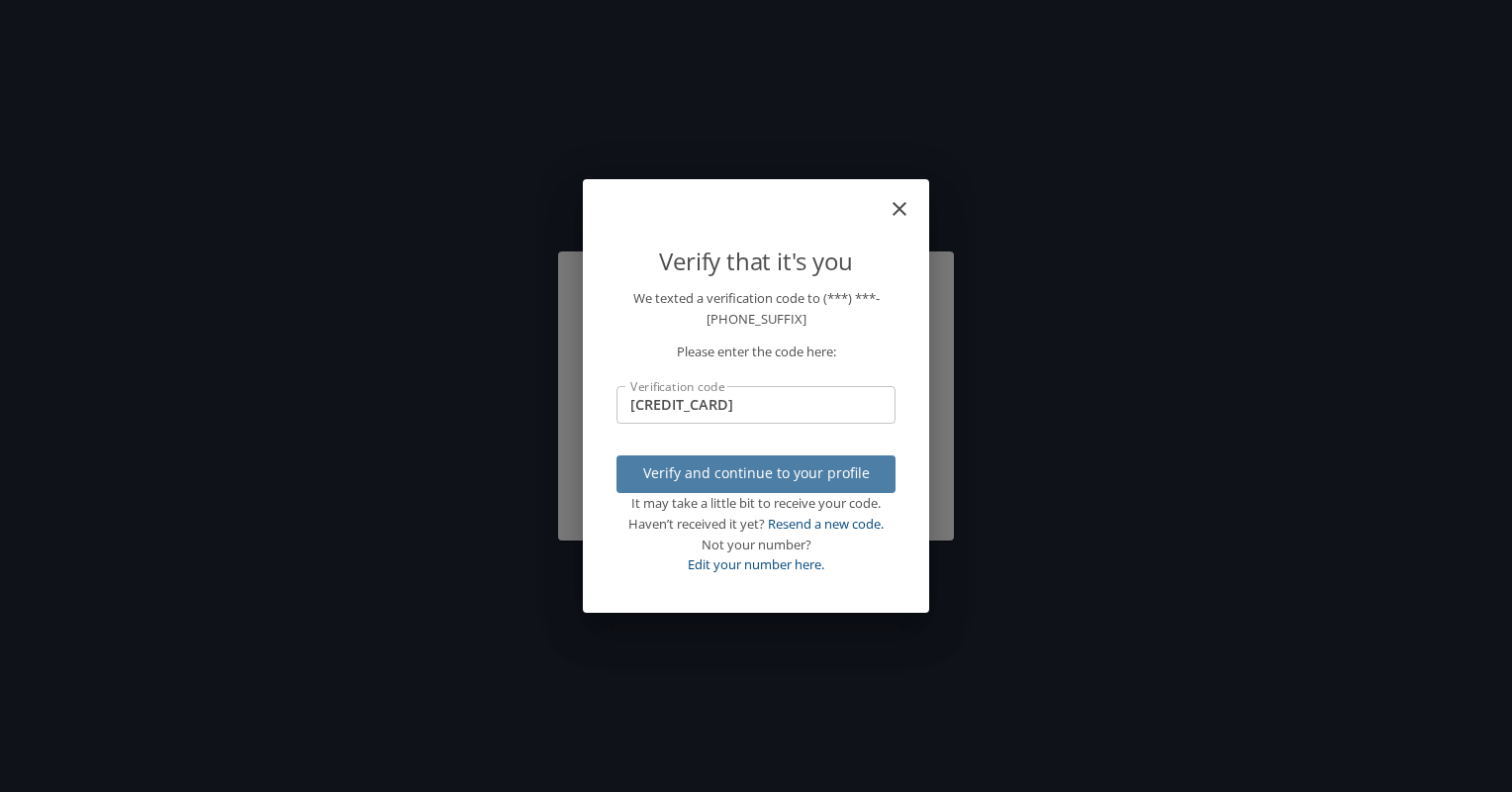 click on "Verify and continue to your profile" at bounding box center (756, 474) 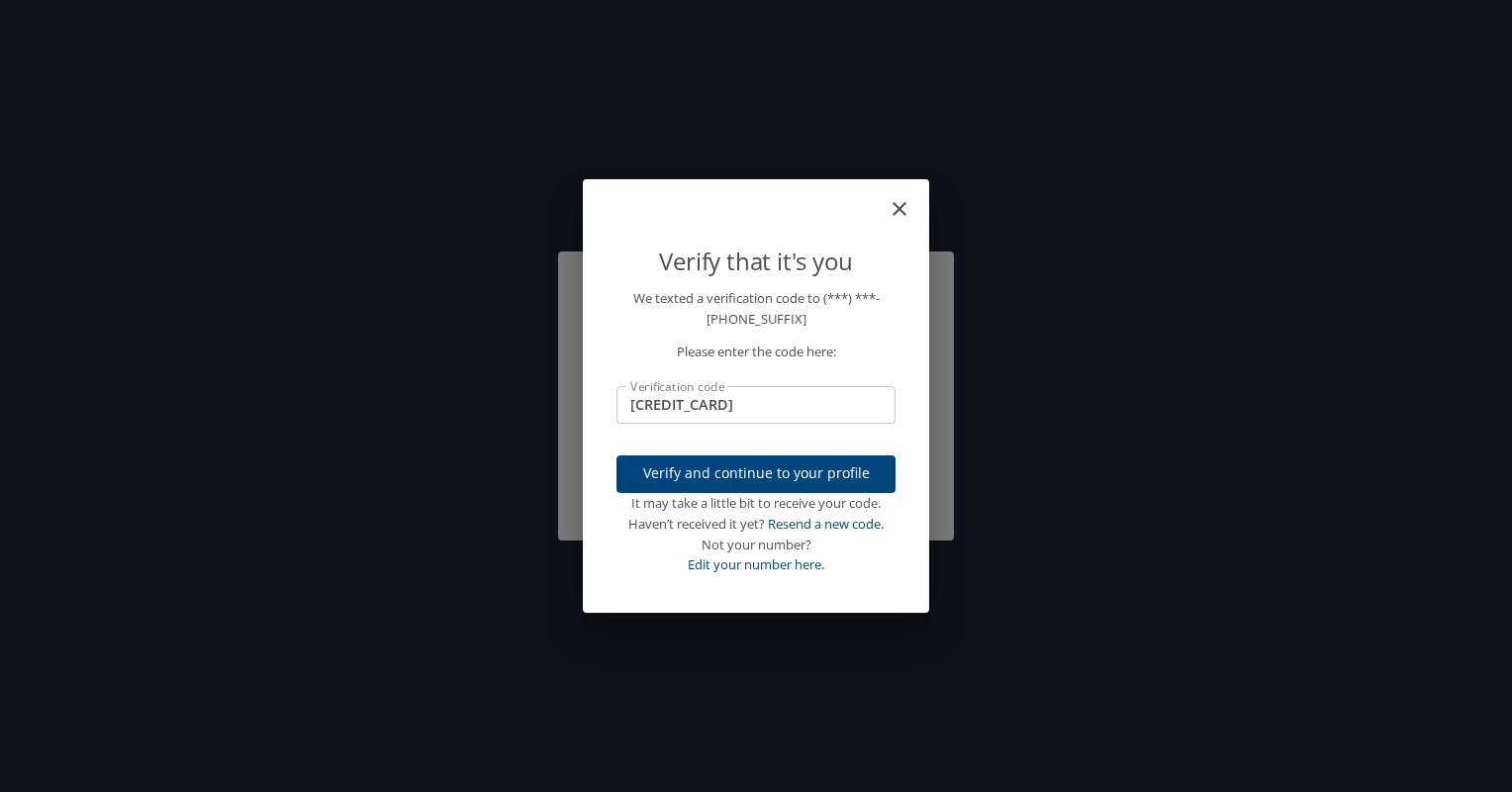 type 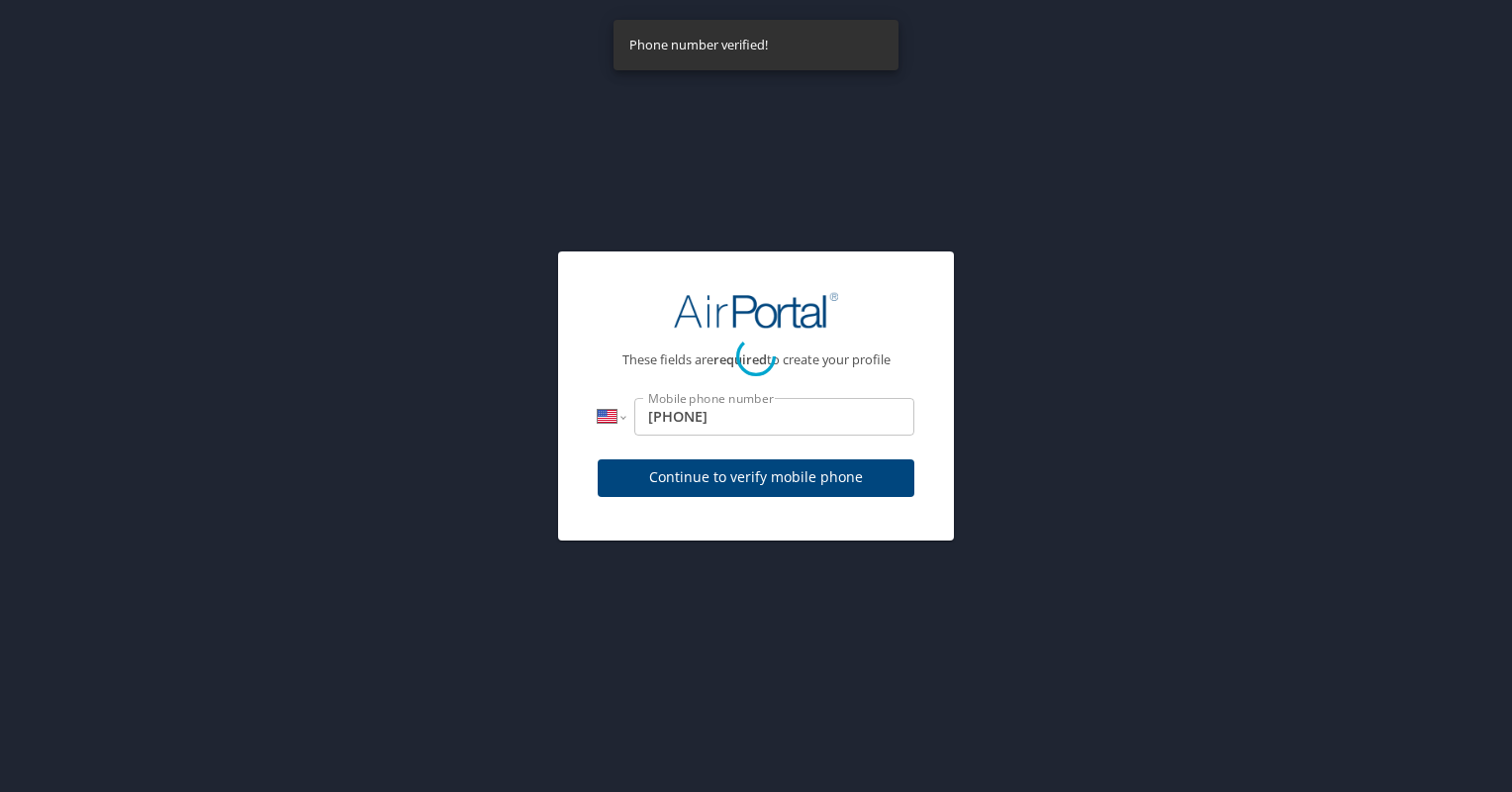 select on "US" 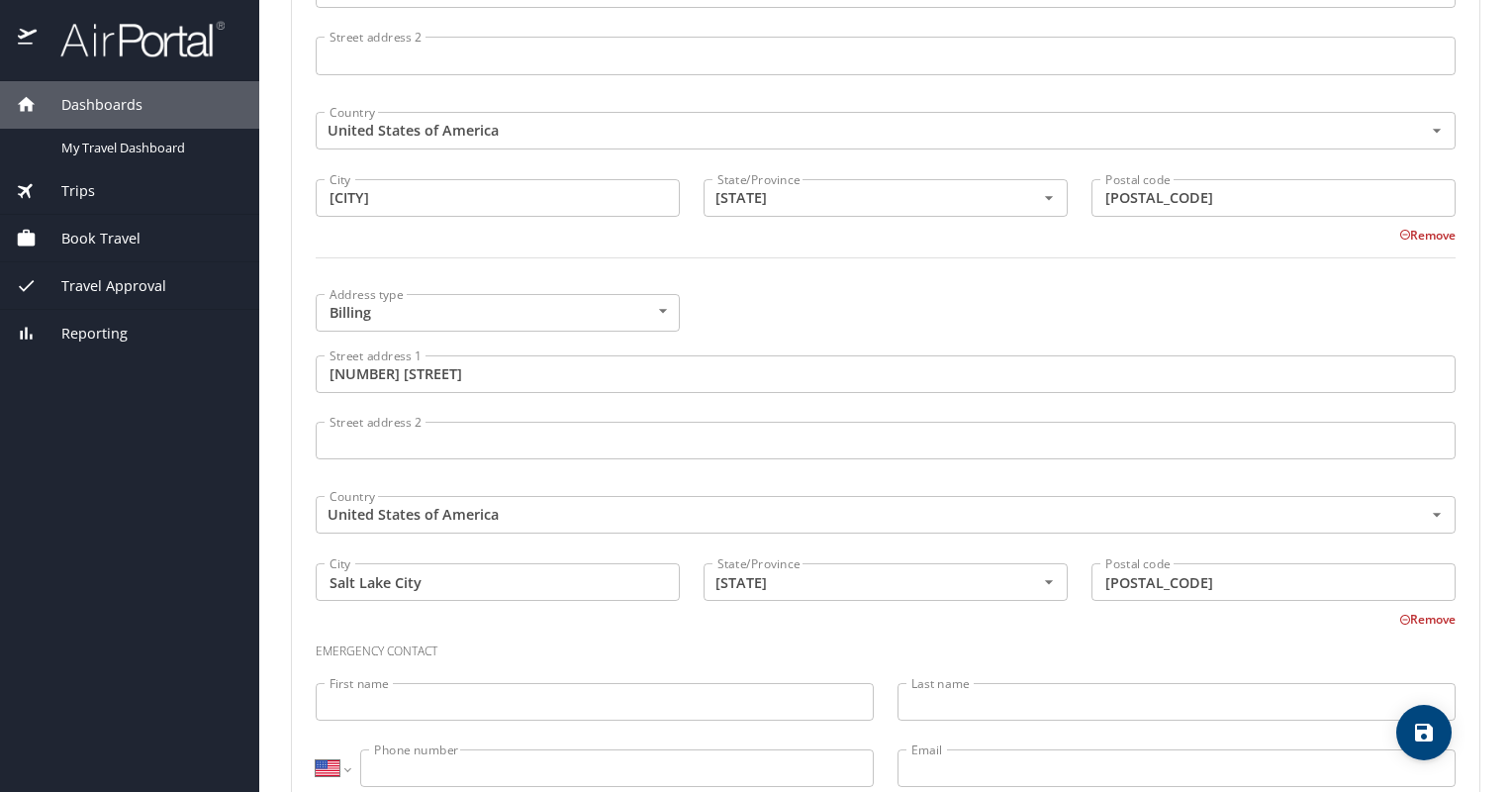 scroll, scrollTop: 1166, scrollLeft: 0, axis: vertical 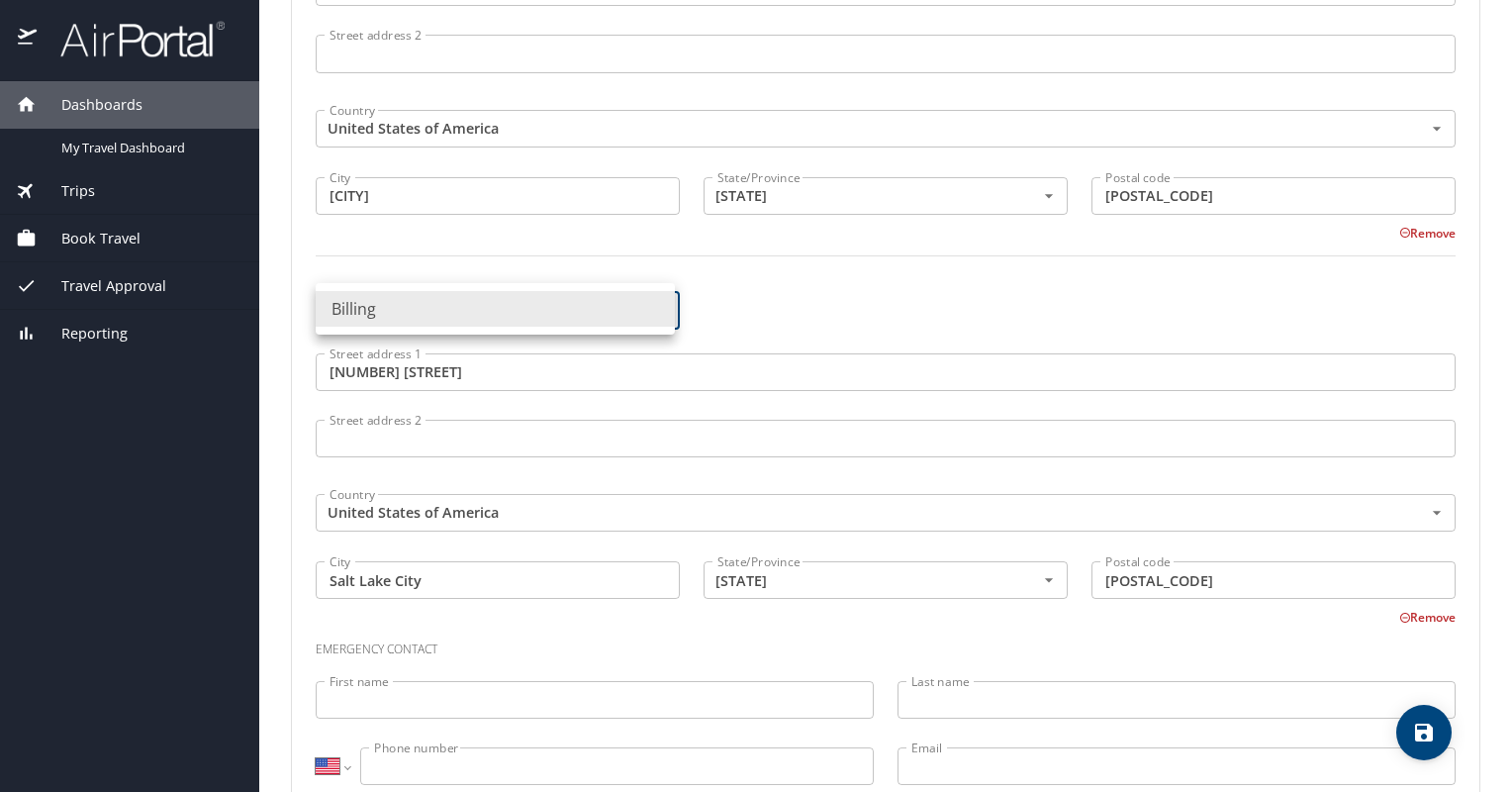 click on "Travel profile [FIRST] [LAST] Personal Info Travel Documents Travel Preferences Payment Info Company Info Basic Info Legal name, date of birth and gender must match the traveler's government-issued identification. Legal first name [FIRST] Legal first name Legal middle name Keith Legal middle name Legal last name [LAST] Legal last name Suffix ​ NotApplicable Suffix Date of birth Date of birth Legal gender Male Male Legal gender Contact Info Email, phone, address, emergency contact info Phone Phone type Mobile Mobile Phone type International Afghanistan Åland Islands Albania Algeria American Samoa Andorra Angola Anguilla Antigua and Barbuda Argentina Armenia Aruba Ascension Island Australia Austria Azerbaijan Bahamas Bahrain Bangladesh Barbados Belarus Belgium Belize Benin Bhutan" at bounding box center [756, 396] 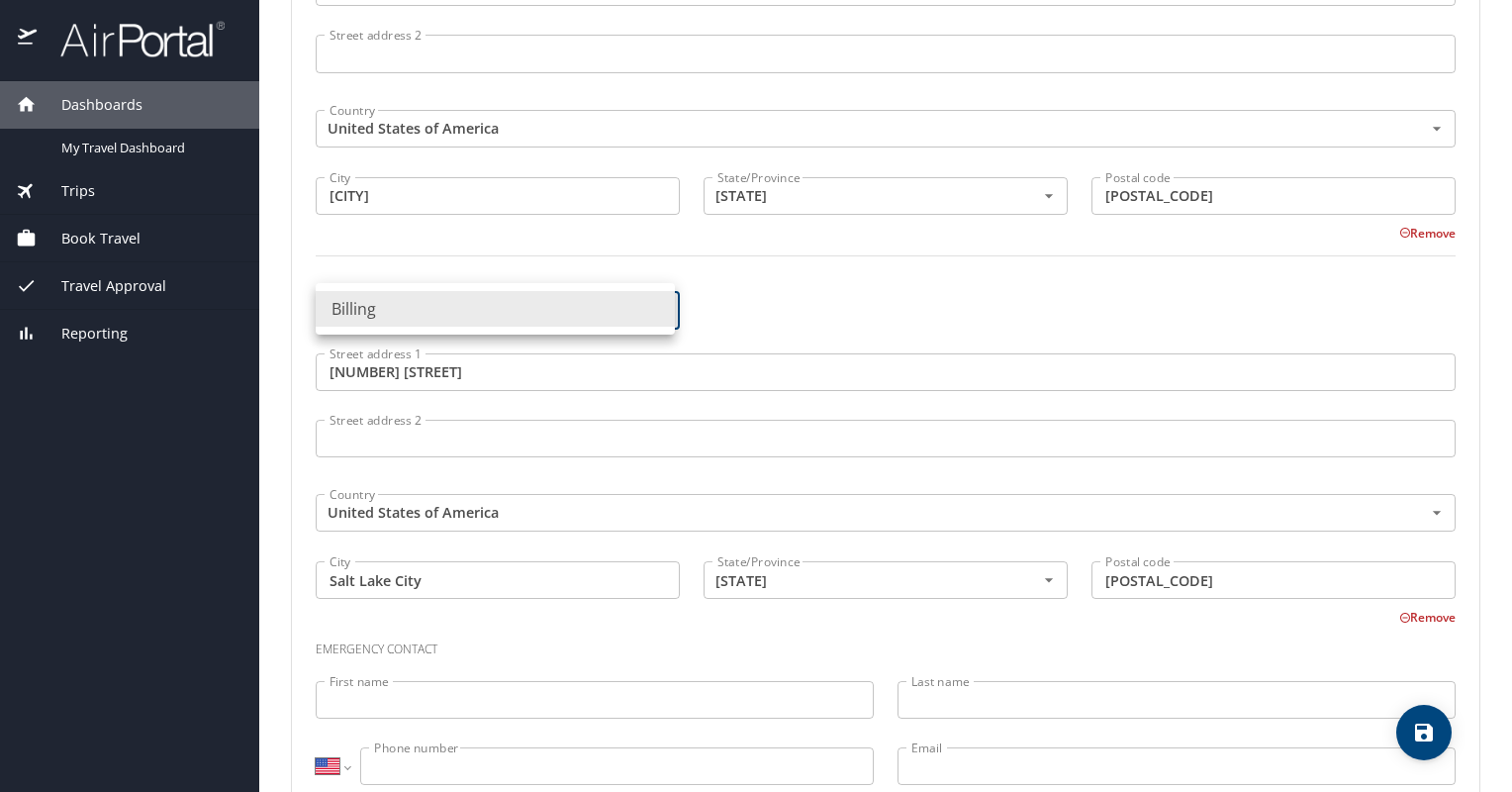 click at bounding box center (756, 396) 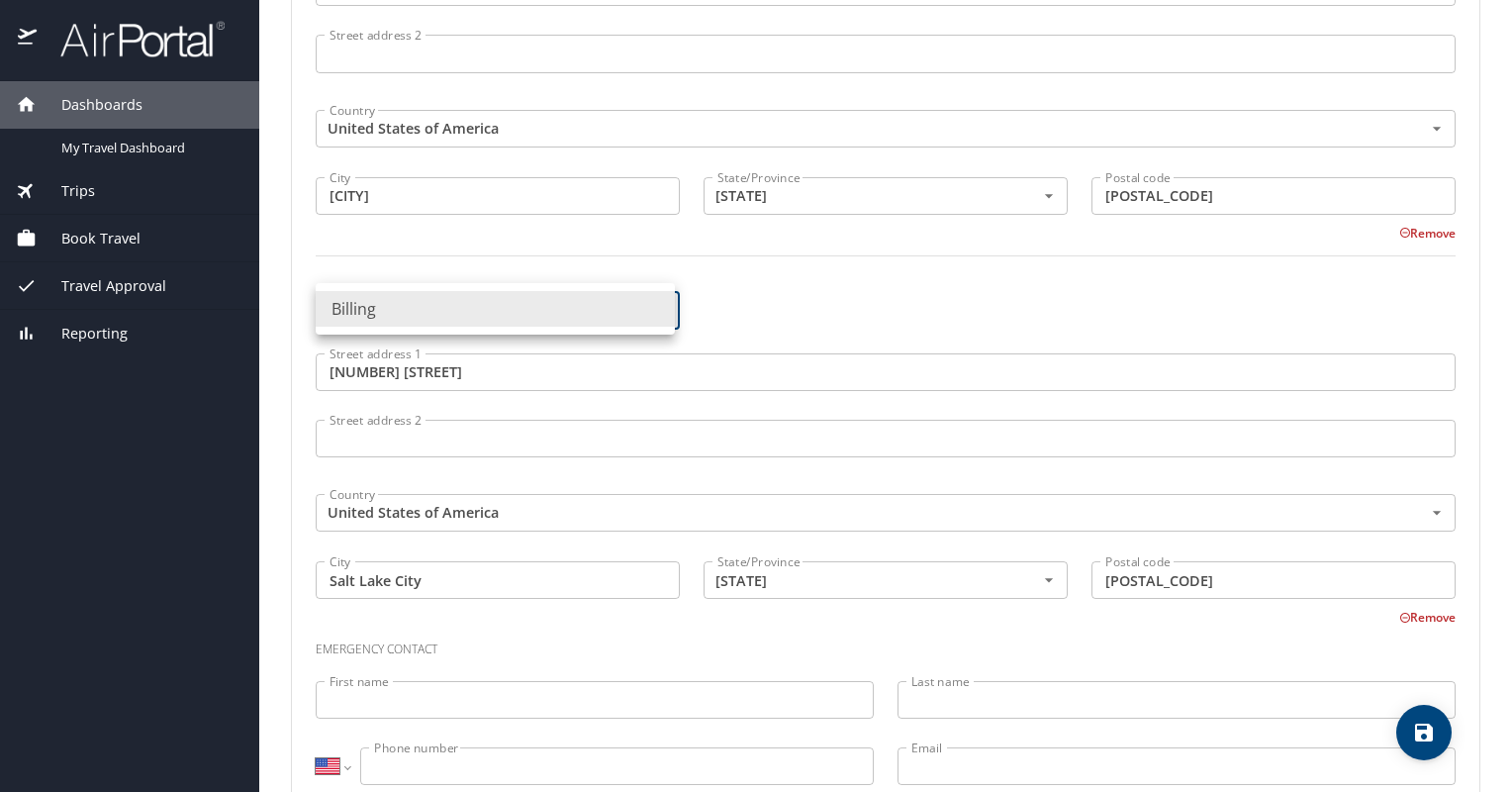 click on "Travel profile [FIRST] [LAST] Personal Info Travel Documents Travel Preferences Payment Info Company Info Basic Info Legal name, date of birth and gender must match the traveler's government-issued identification. Legal first name [FIRST] Legal first name Legal middle name Keith Legal middle name Legal last name [LAST] Legal last name Suffix ​ NotApplicable Suffix Date of birth Date of birth Legal gender Male Male Legal gender Contact Info Email, phone, address, emergency contact info Phone Phone type Mobile Mobile Phone type International Afghanistan Åland Islands Albania Algeria American Samoa Andorra Angola Anguilla Antigua and Barbuda Argentina Armenia Aruba Ascension Island Australia Austria Azerbaijan Bahamas Bahrain Bangladesh Barbados Belarus Belgium Belize Benin Bhutan" at bounding box center (756, 396) 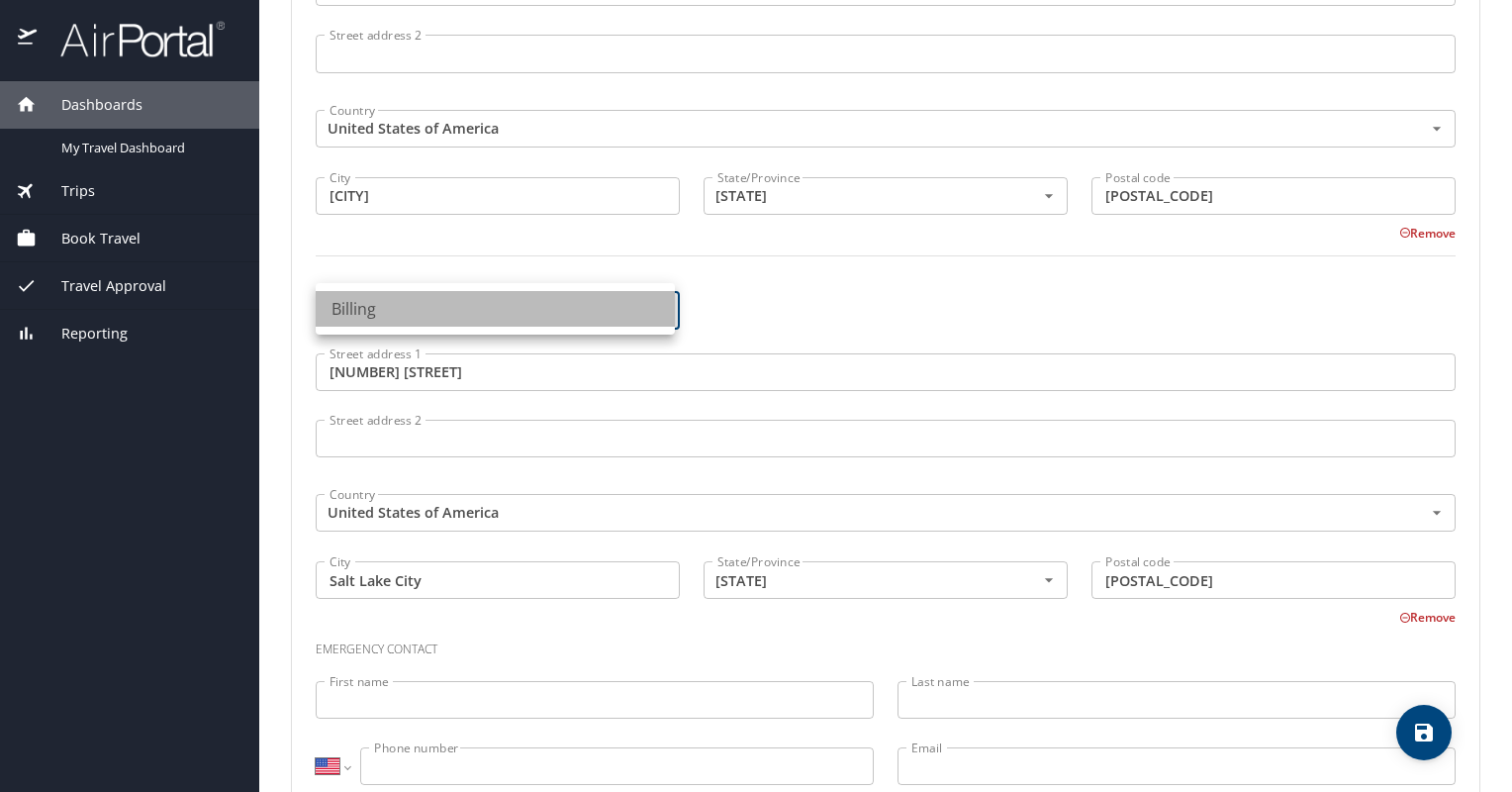 click on "Billing" at bounding box center [495, 309] 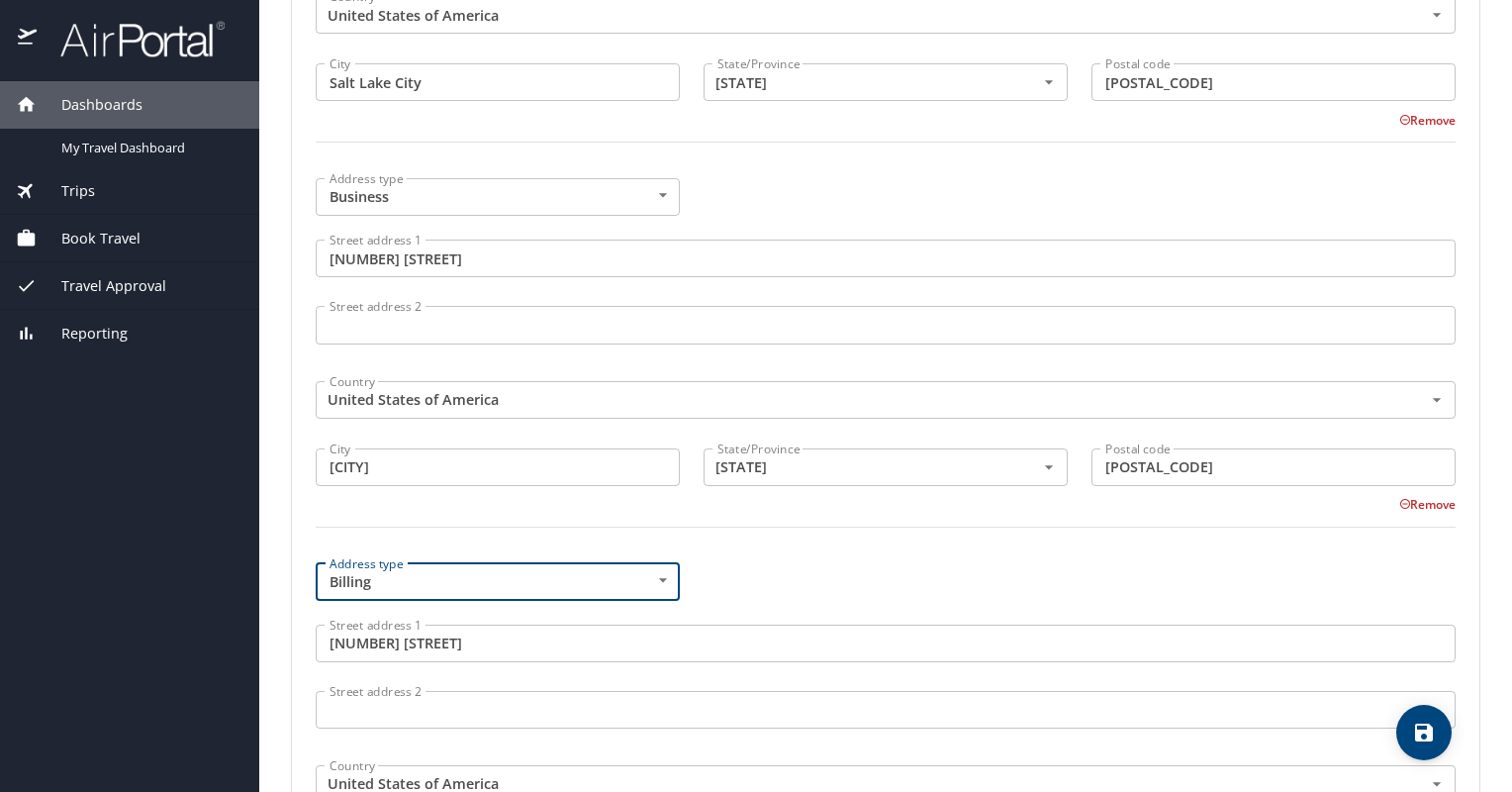 scroll, scrollTop: 894, scrollLeft: 0, axis: vertical 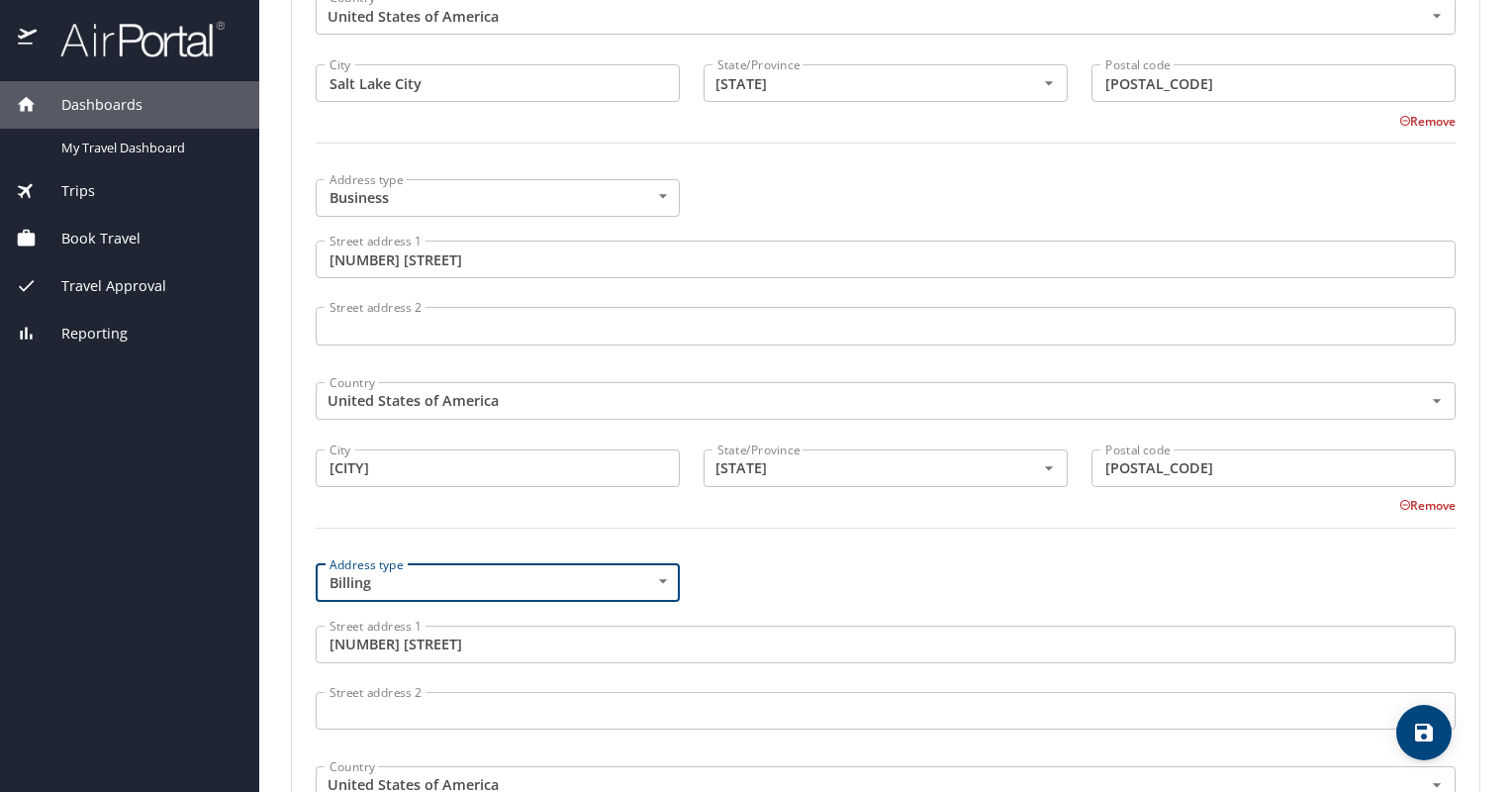 click on "Travel profile [FIRST] [LAST] Personal Info Travel Documents Travel Preferences Payment Info Company Info Basic Info Legal name, date of birth and gender must match the traveler's government-issued identification. Legal first name [FIRST] Legal first name Legal middle name Keith Legal middle name Legal last name [LAST] Legal last name Suffix ​ NotApplicable Suffix Date of birth Date of birth Legal gender Male Male Legal gender Contact Info Email, phone, address, emergency contact info Phone Phone type Mobile Mobile Phone type International Afghanistan Åland Islands Albania Algeria American Samoa Andorra Angola Anguilla Antigua and Barbuda Argentina Armenia Aruba Ascension Island Australia Austria Azerbaijan Bahamas Bahrain Bangladesh Barbados Belarus Belgium Belize Benin Bhutan" at bounding box center [756, 396] 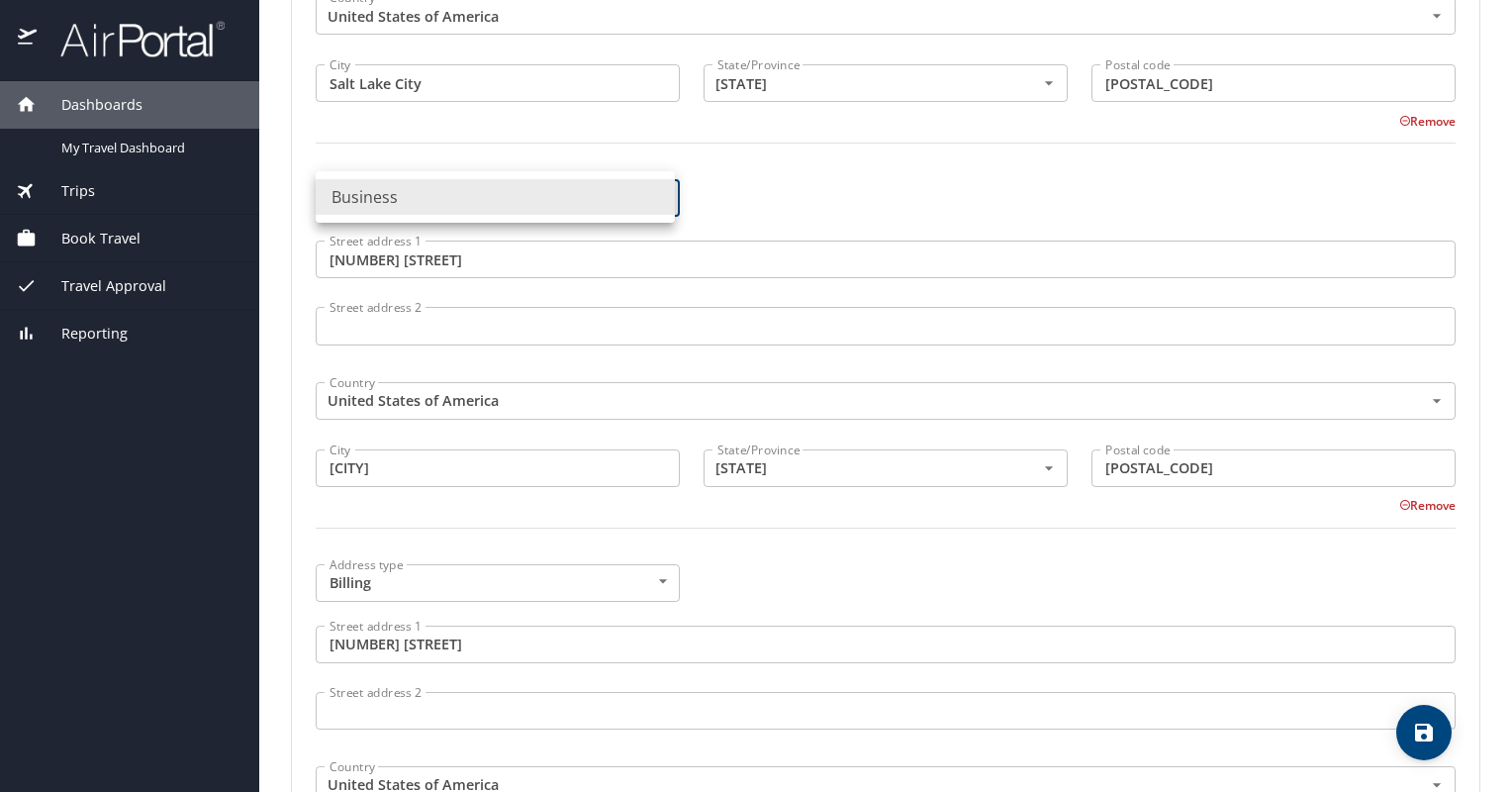 click at bounding box center [756, 396] 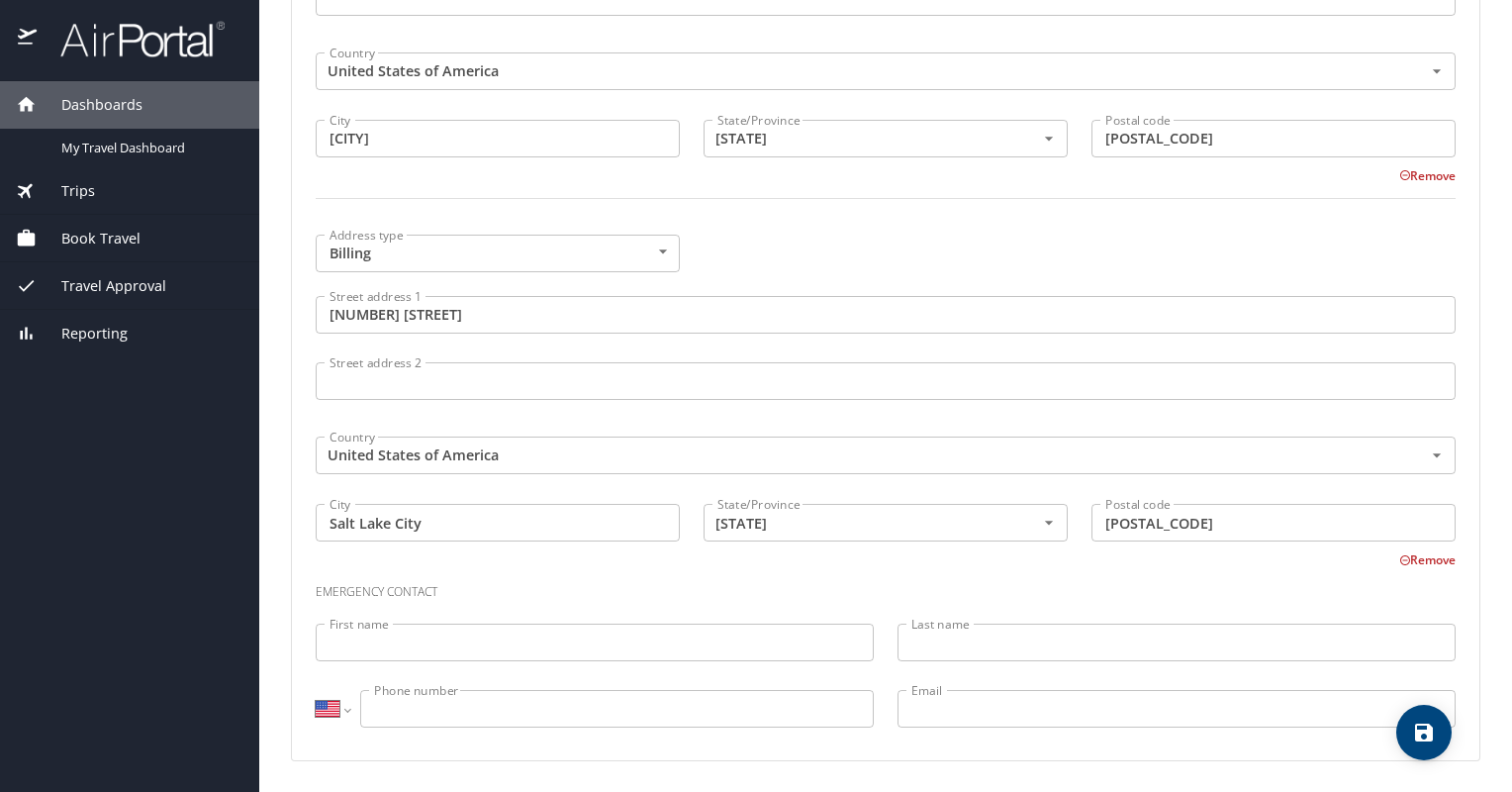 scroll, scrollTop: 1223, scrollLeft: 0, axis: vertical 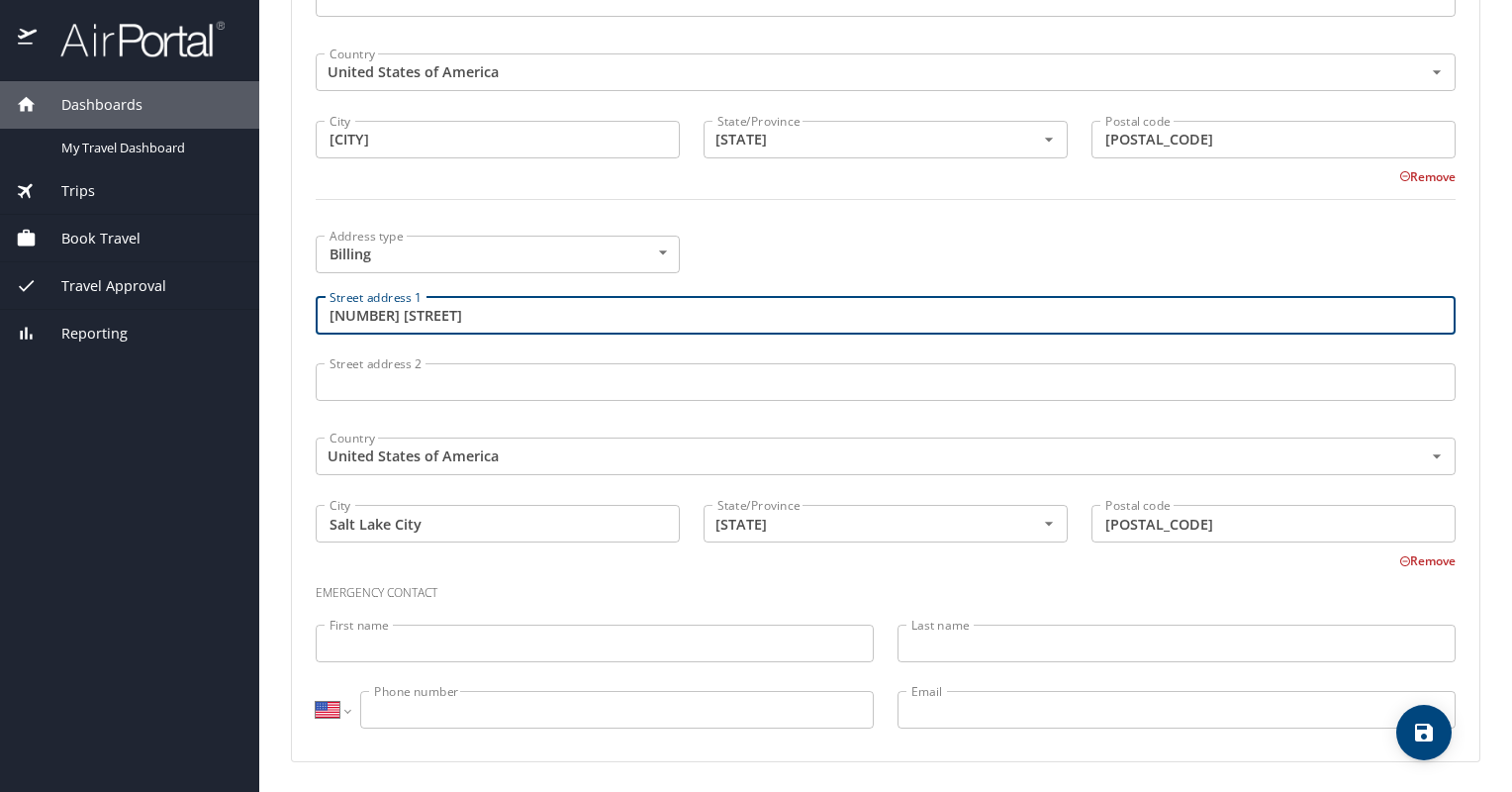 click on "[NUMBER] [STREET]" at bounding box center [886, 316] 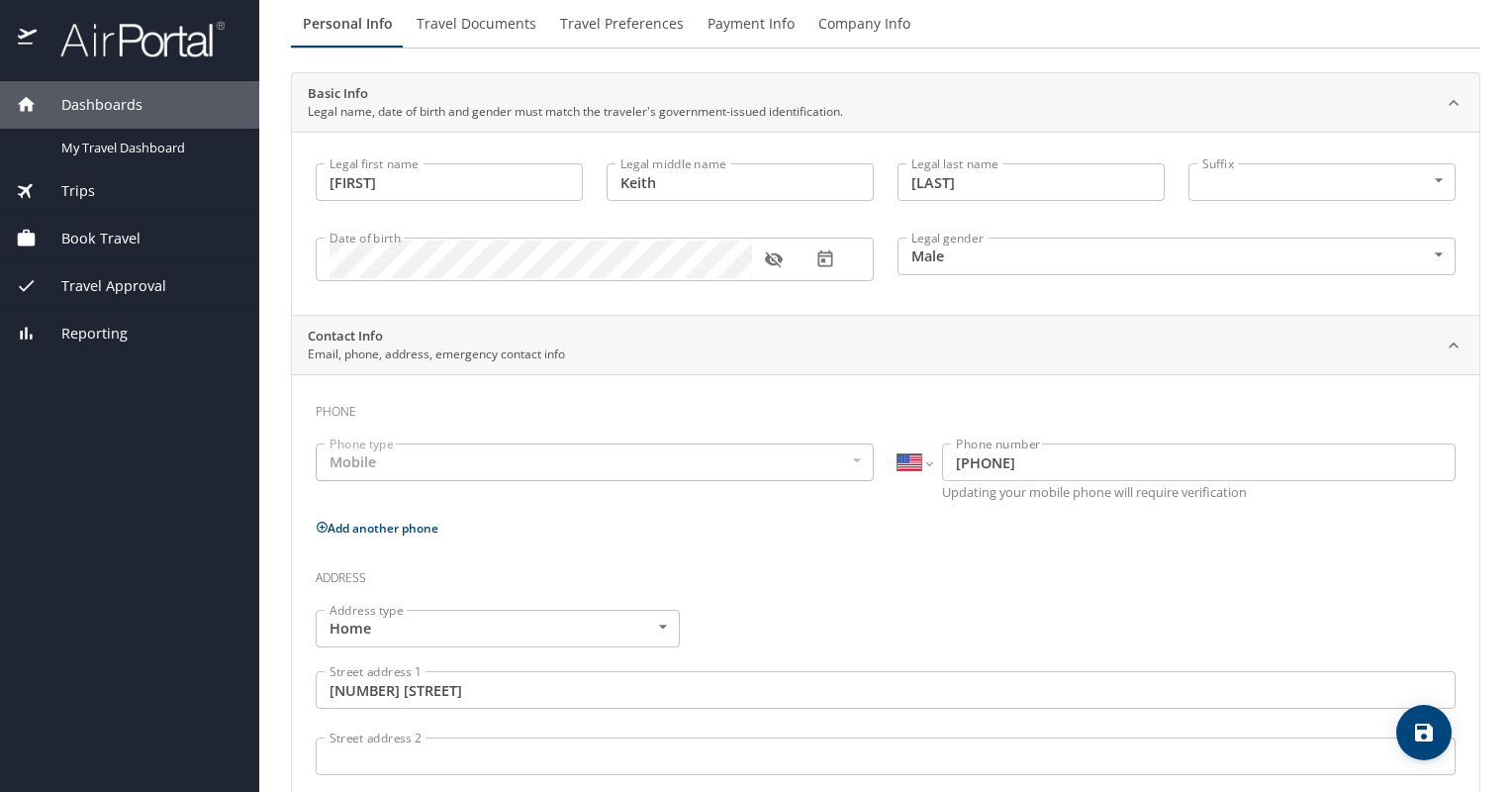 scroll, scrollTop: 0, scrollLeft: 0, axis: both 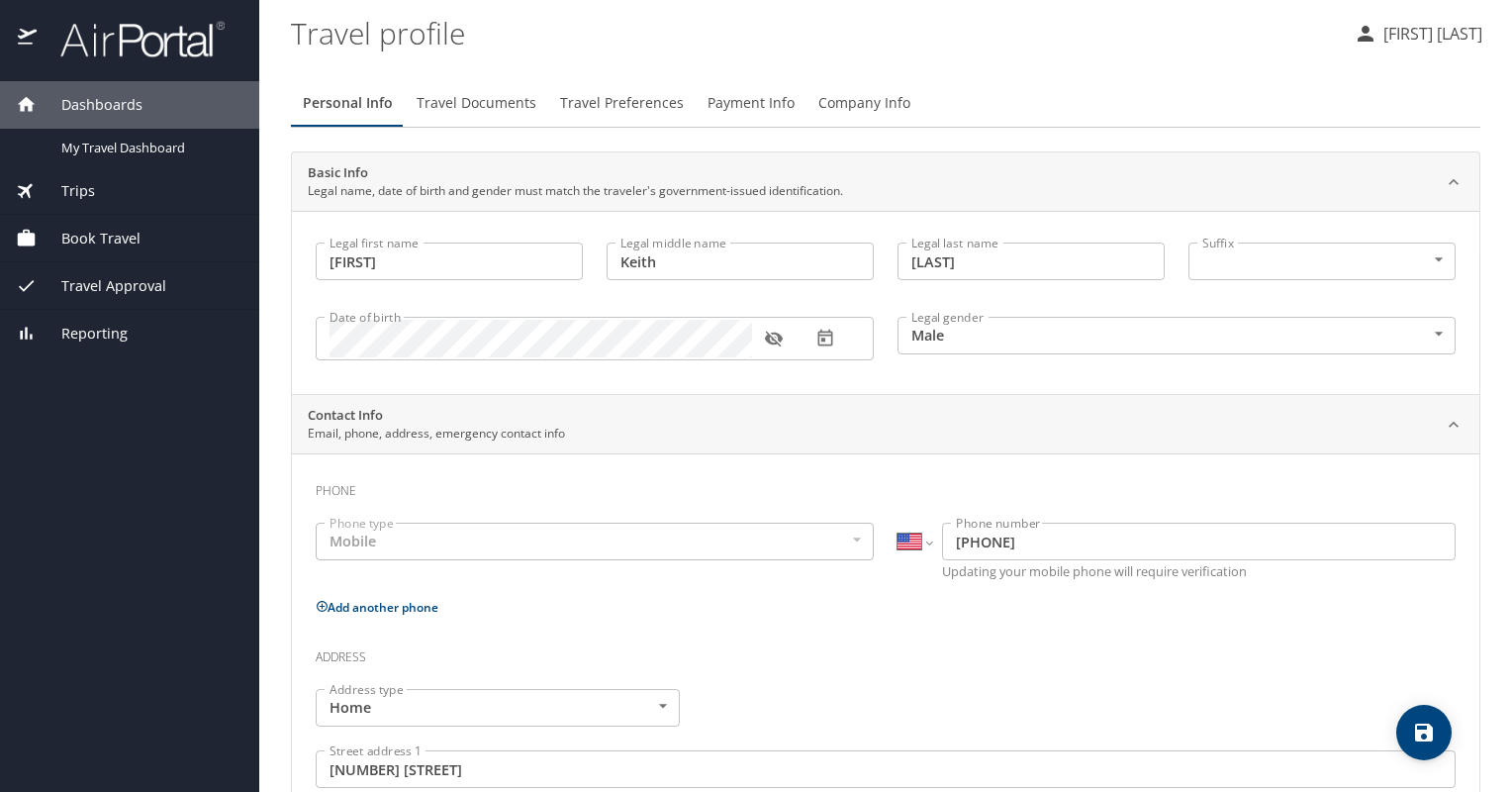 click on "Payment Info" at bounding box center [751, 103] 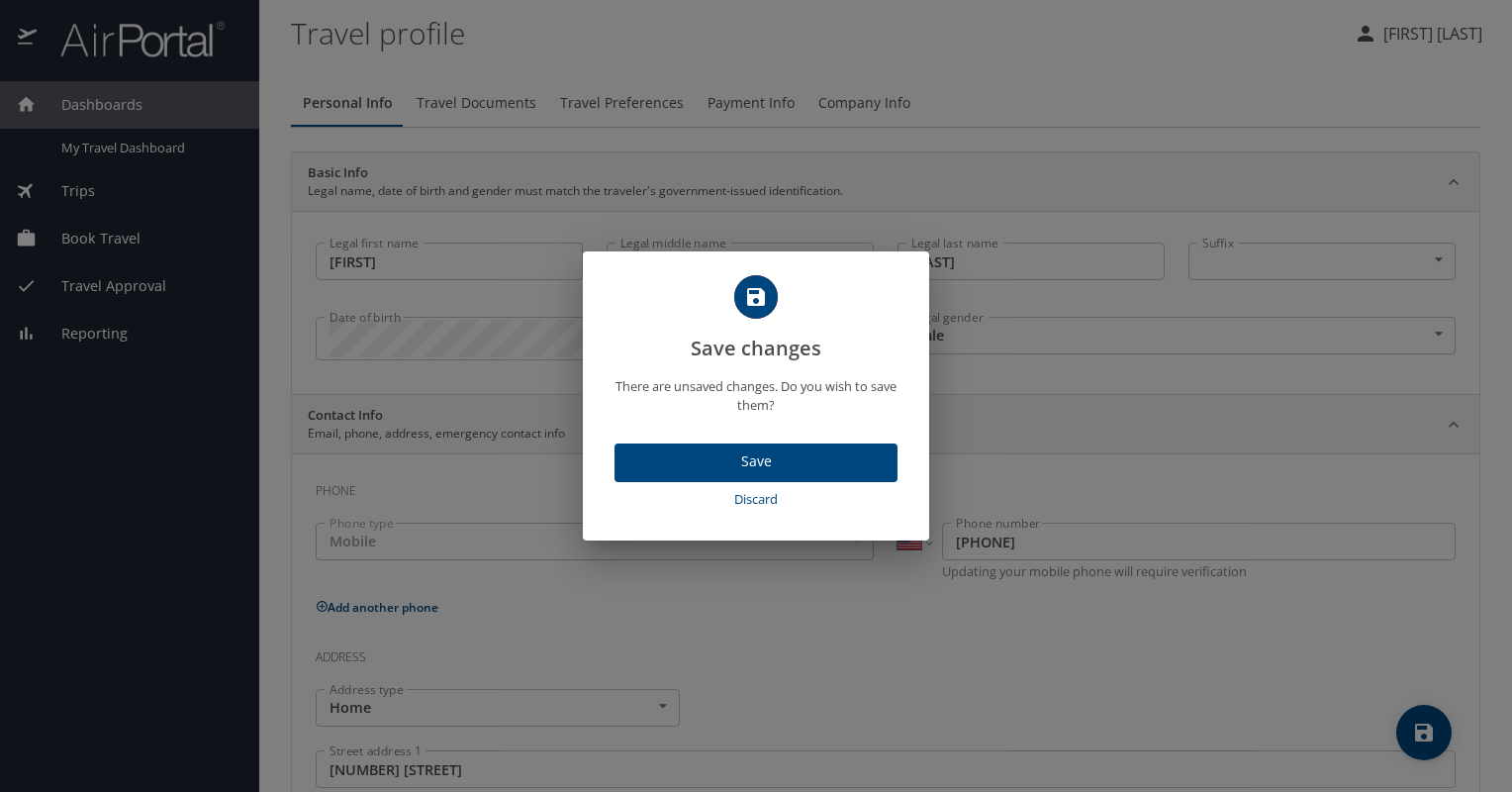 click on "Save" at bounding box center (756, 461) 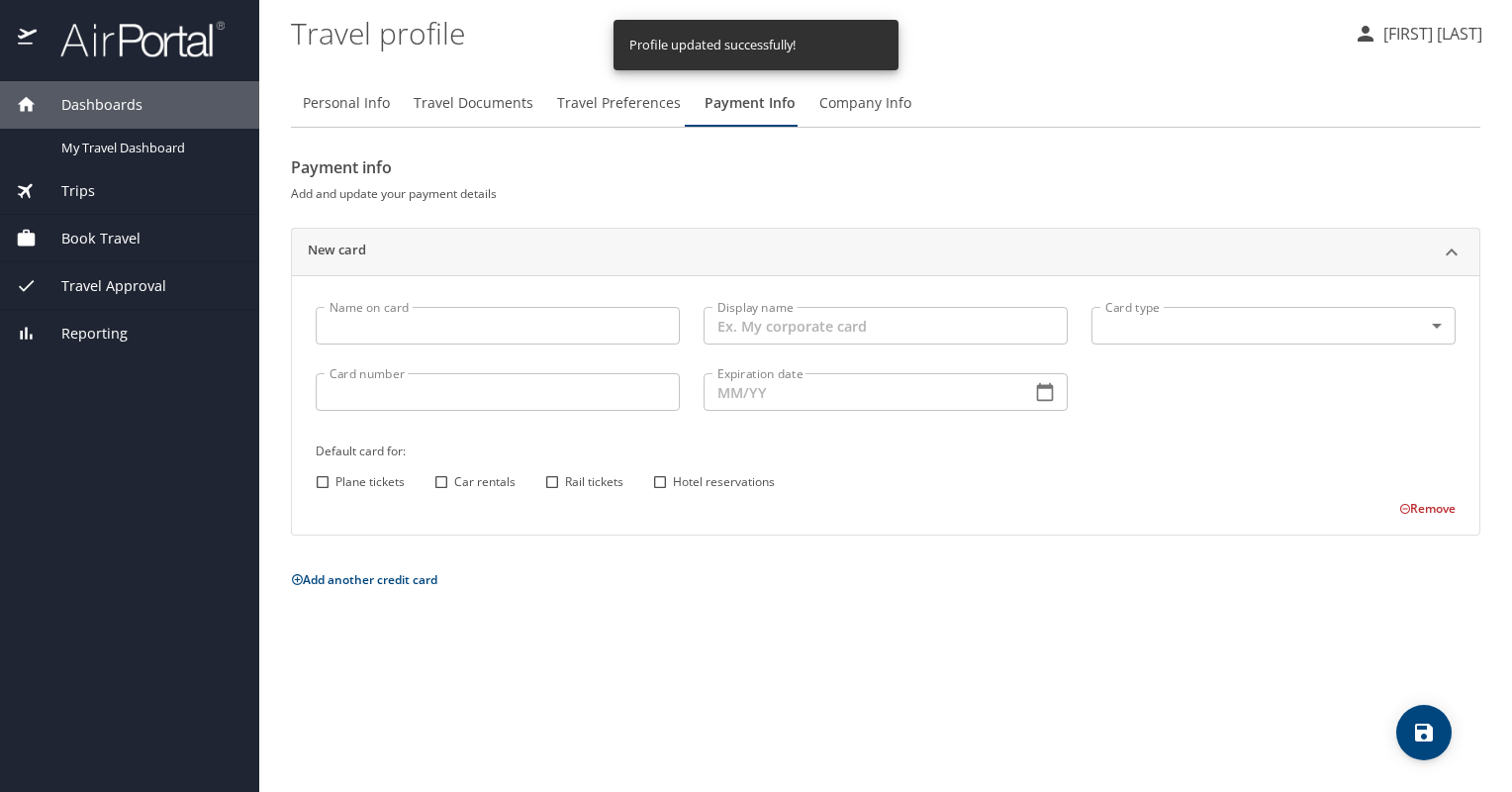 click on "Name on card" at bounding box center [498, 326] 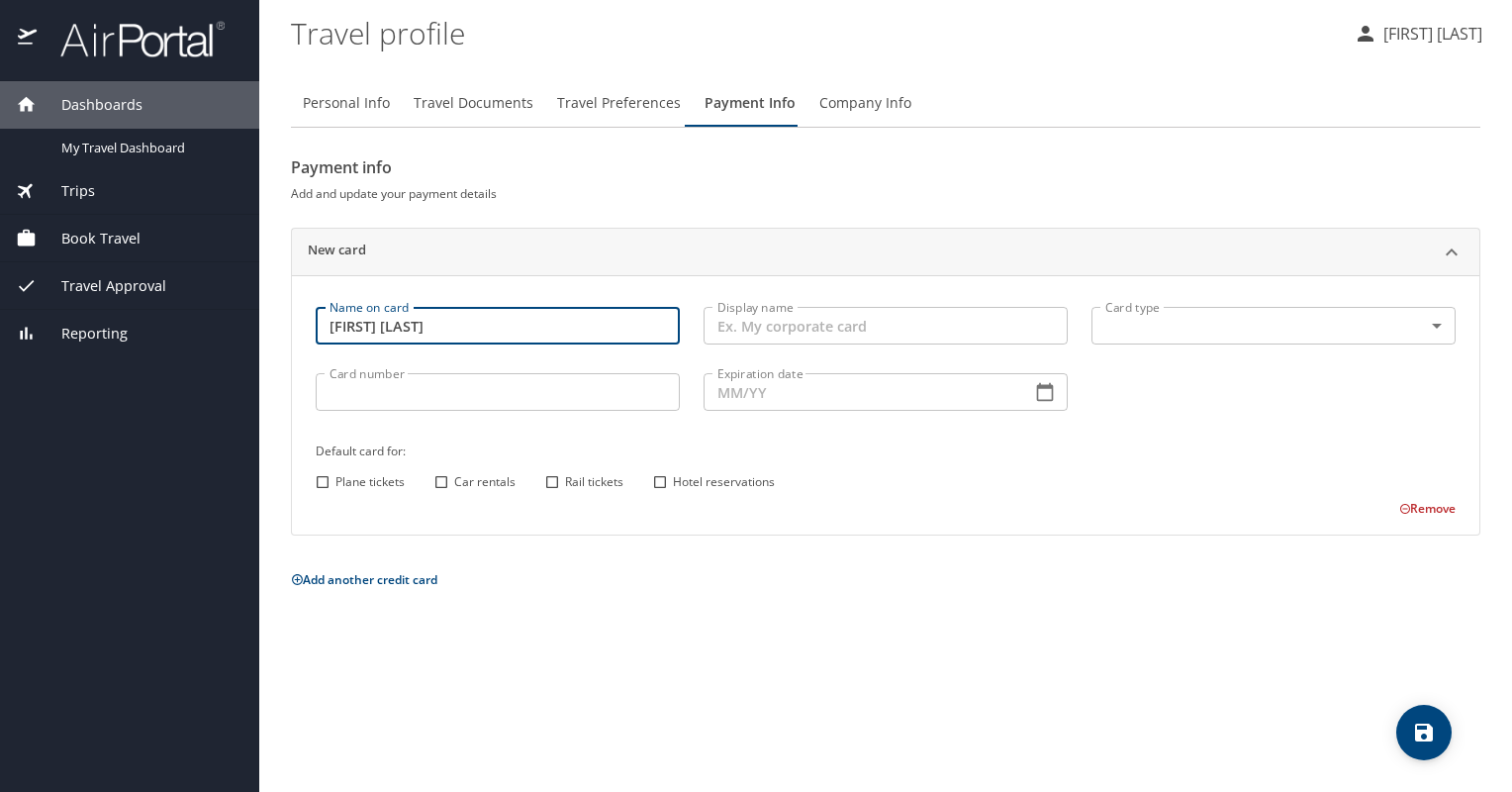type on "[FIRST] [LAST]" 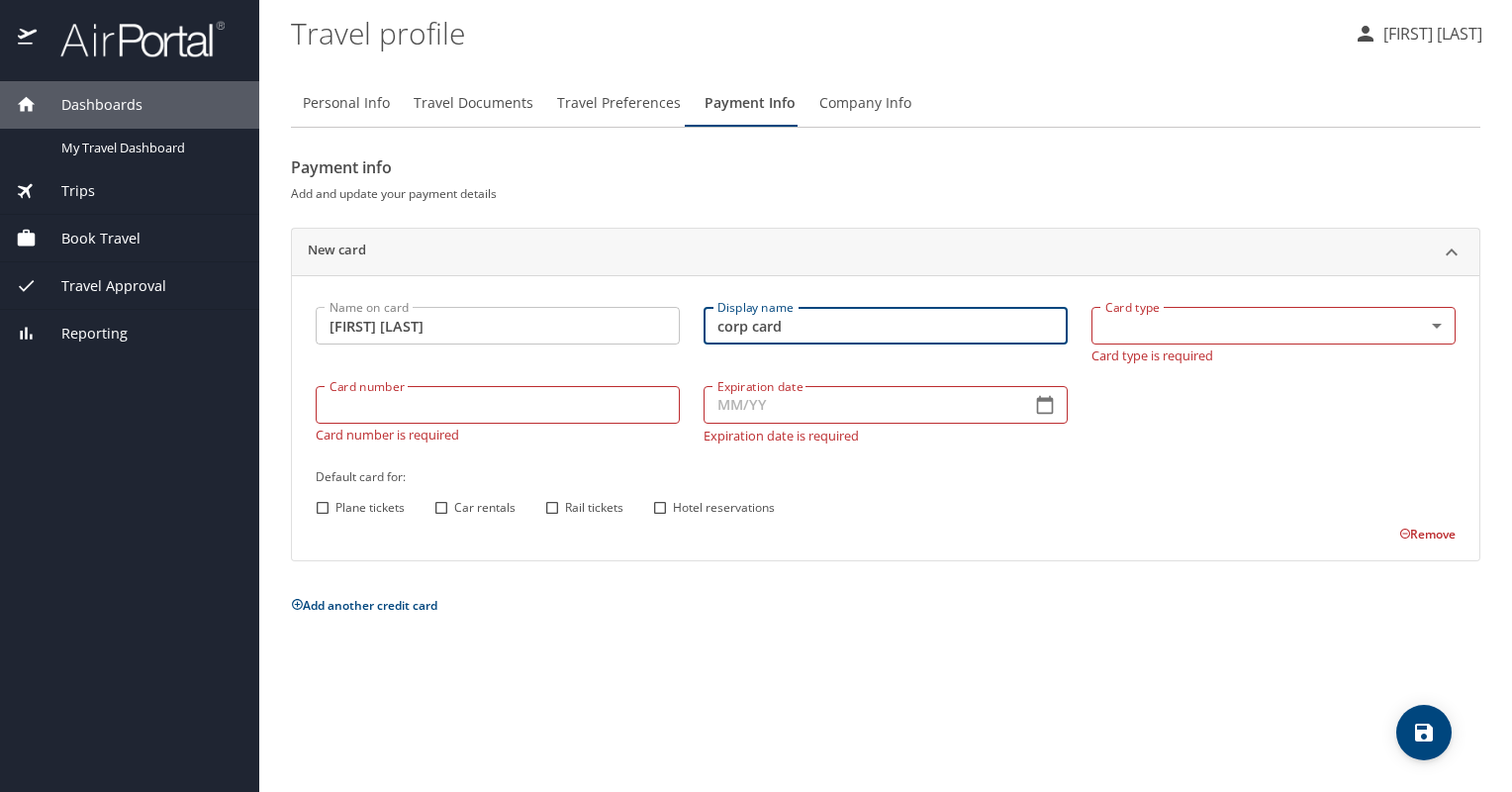 type on "corp card" 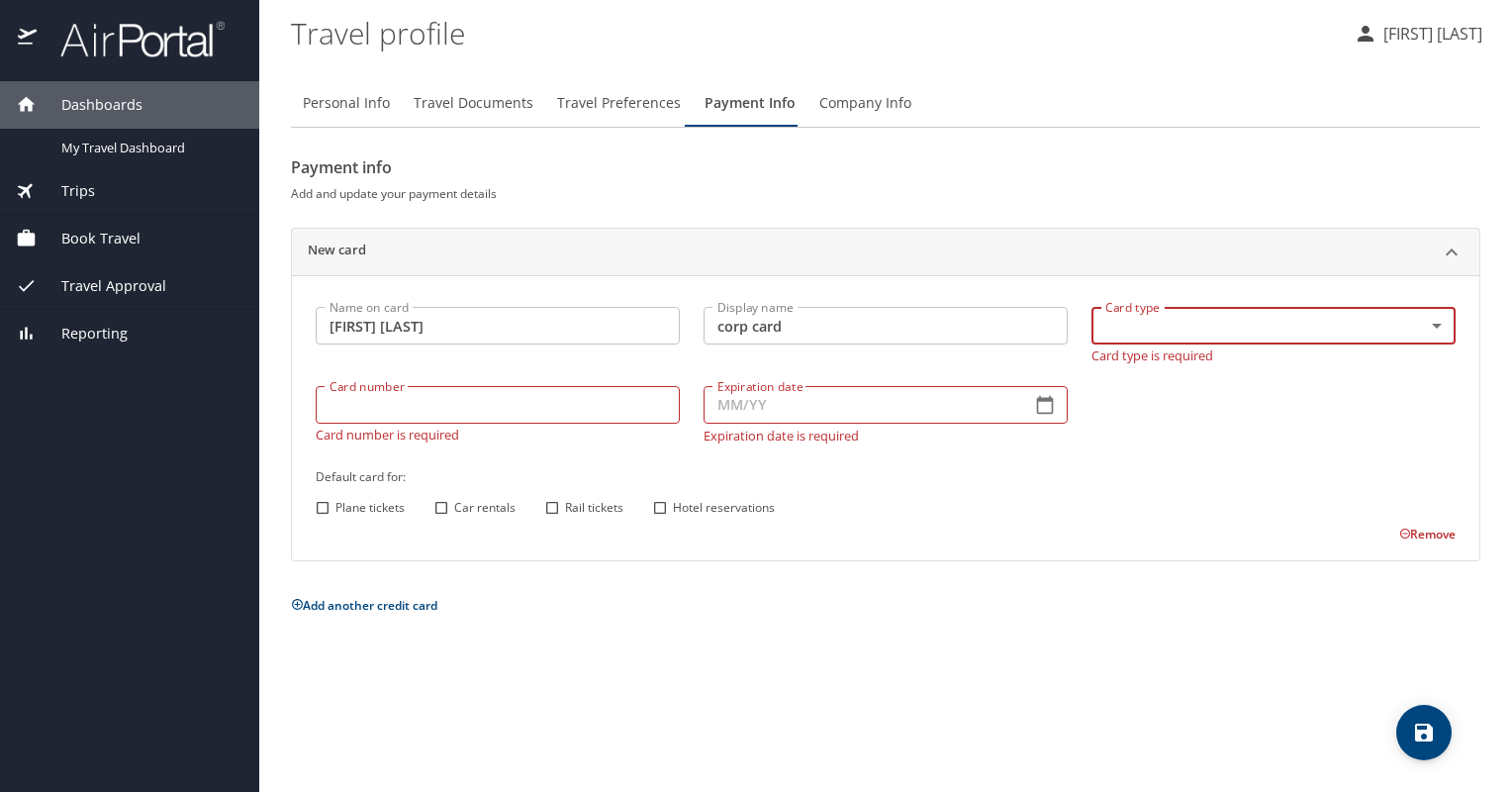 click on "Card type is required" at bounding box center [1274, 353] 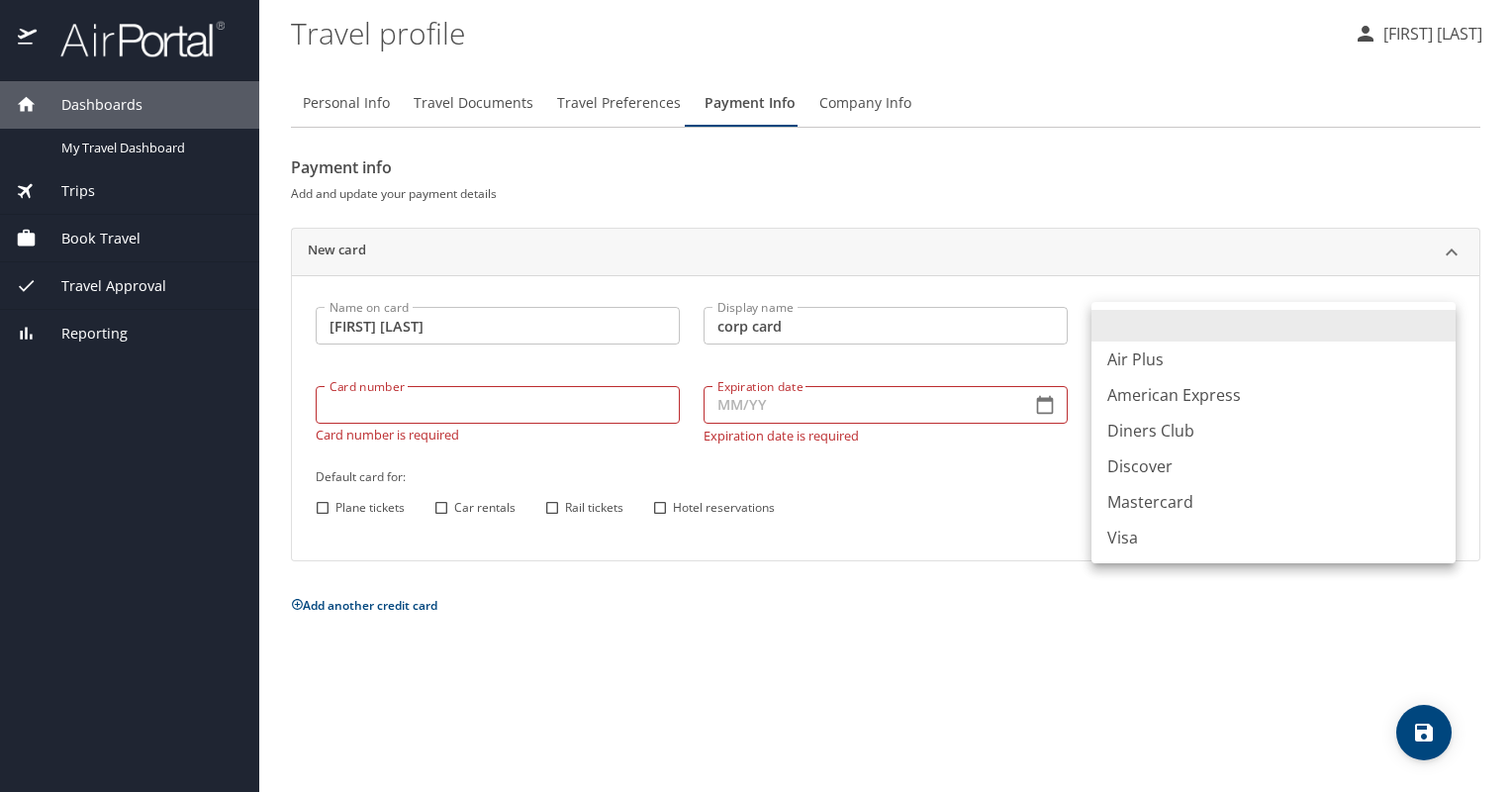 click on "Dashboards My Travel Dashboard Trips Current / Future Trips Past Trips Trips Missing Hotel Book Travel Approval Request (Beta) Travel Approval Pending Trip Approvals Approved Trips Canceled Trips Approvals (Beta) Reporting Travel profile [FIRST] [LAST] Personal Info Travel Documents Travel Preferences Payment Info Company Info Payment info Add and update your payment details New card Name on card [FIRST] [LAST] Name on card Display name corp card Display name Card type ​ Card type Card type is required Card number Card number Card number is required Expiration date Expiration date Expiration date is required Default card for: Plane tickets Car rentals Rail tickets Hotel reservations Remove Add another credit card My settings Travel agency contacts View travel profile Give feedback Sign out Air Plus American Express Diners Club Discover Mastercard Visa" at bounding box center (756, 396) 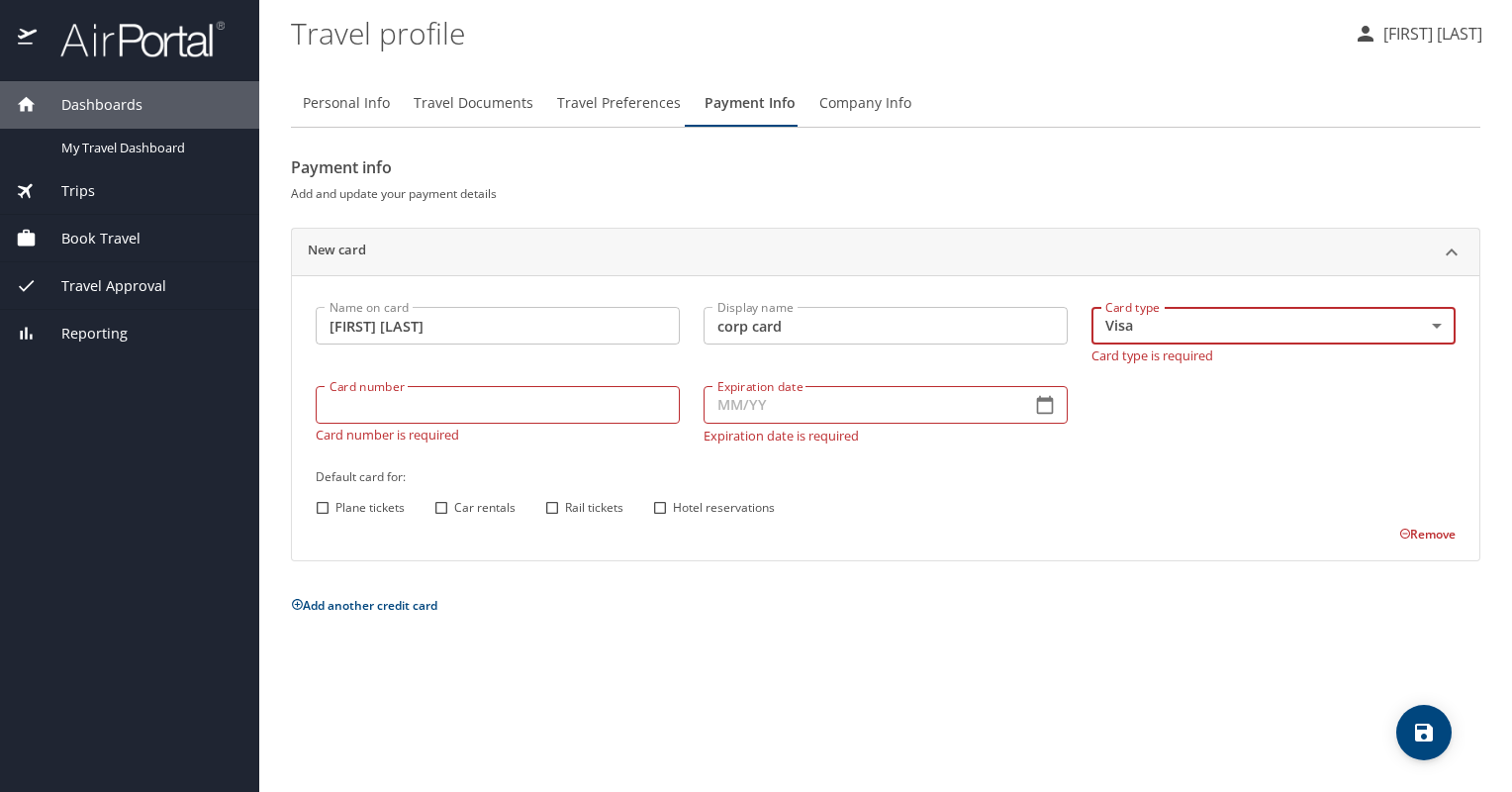 type on "VI" 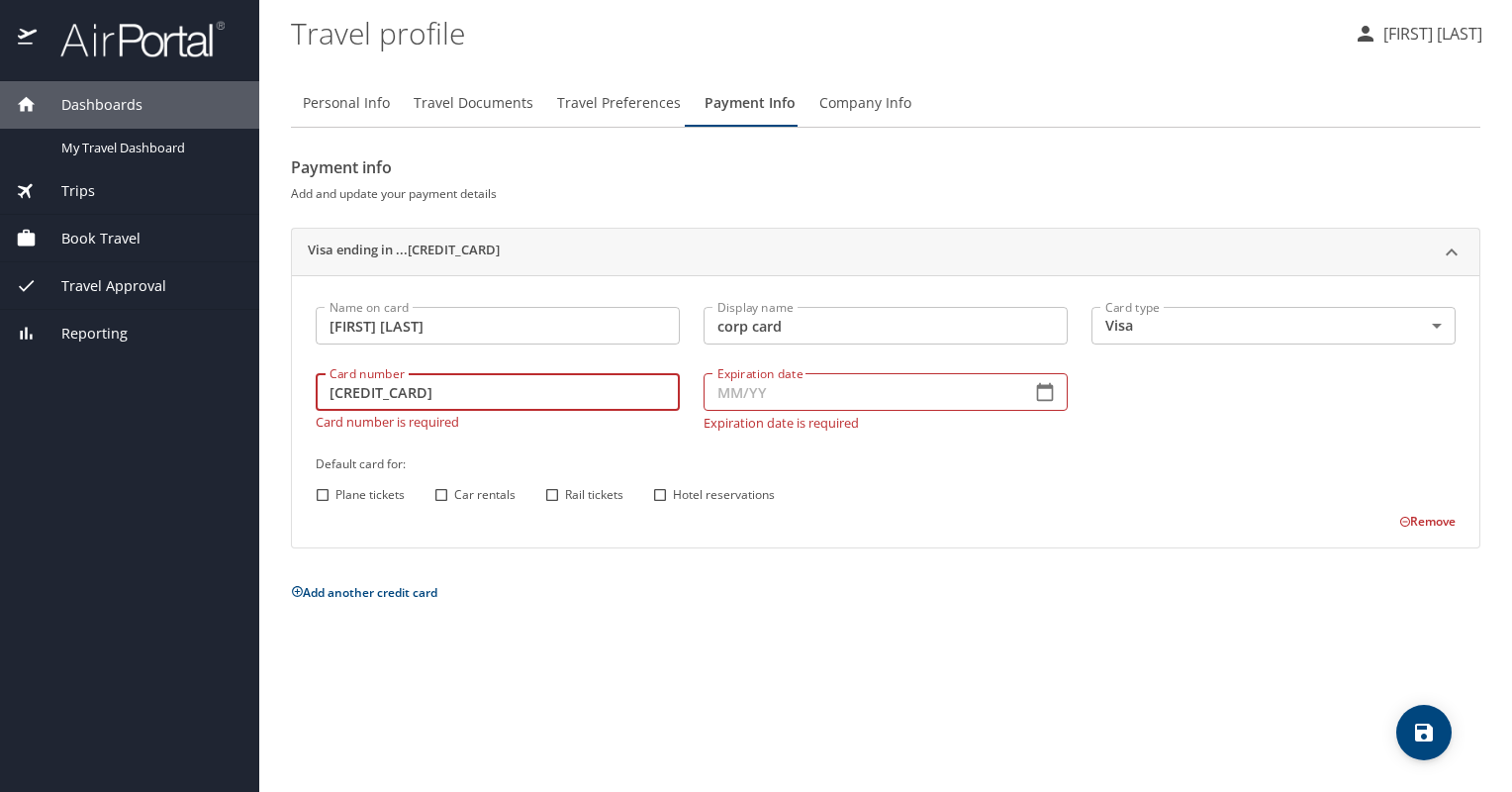 type on "[CREDIT_CARD]" 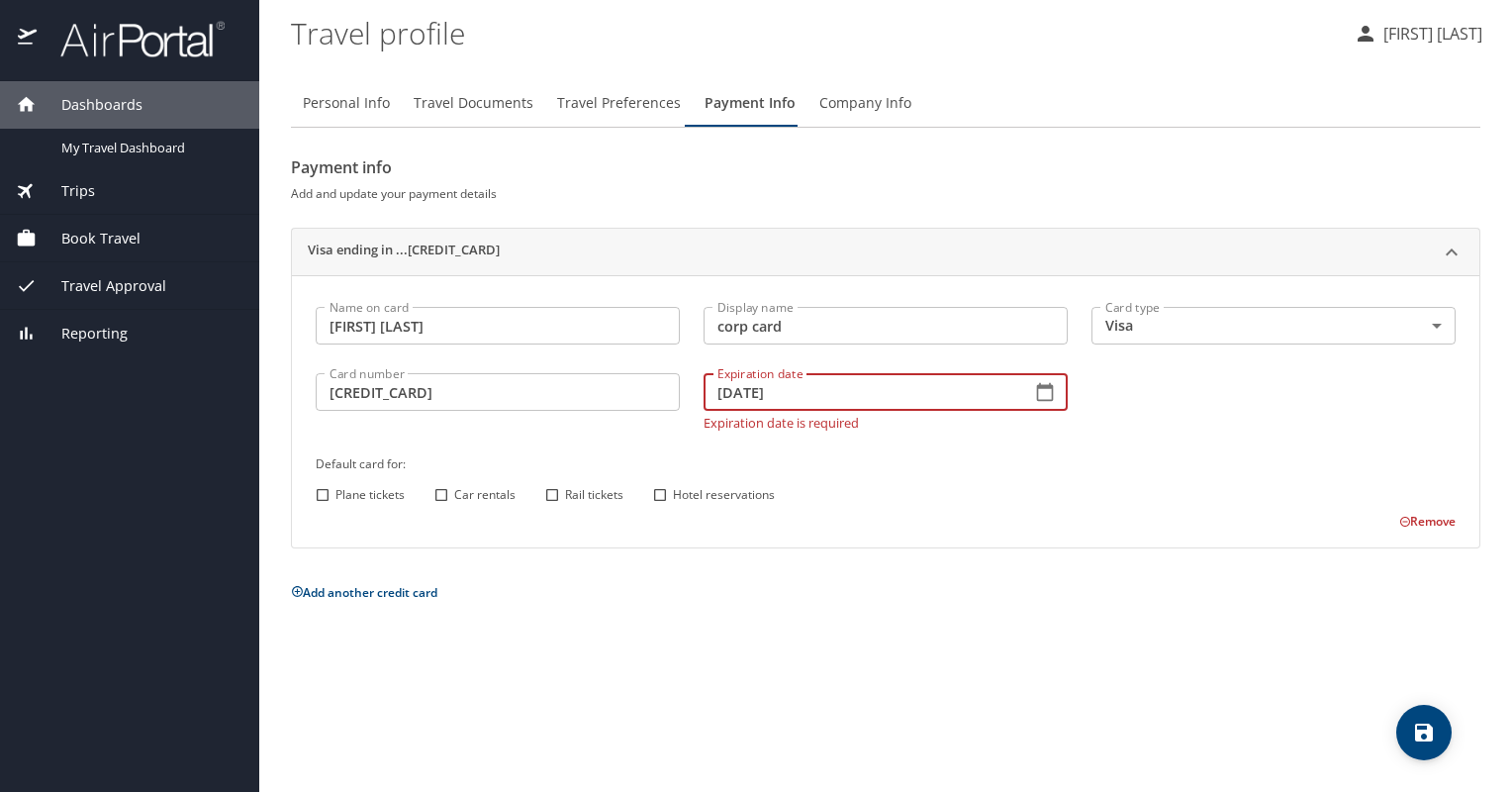 type on "[DATE]" 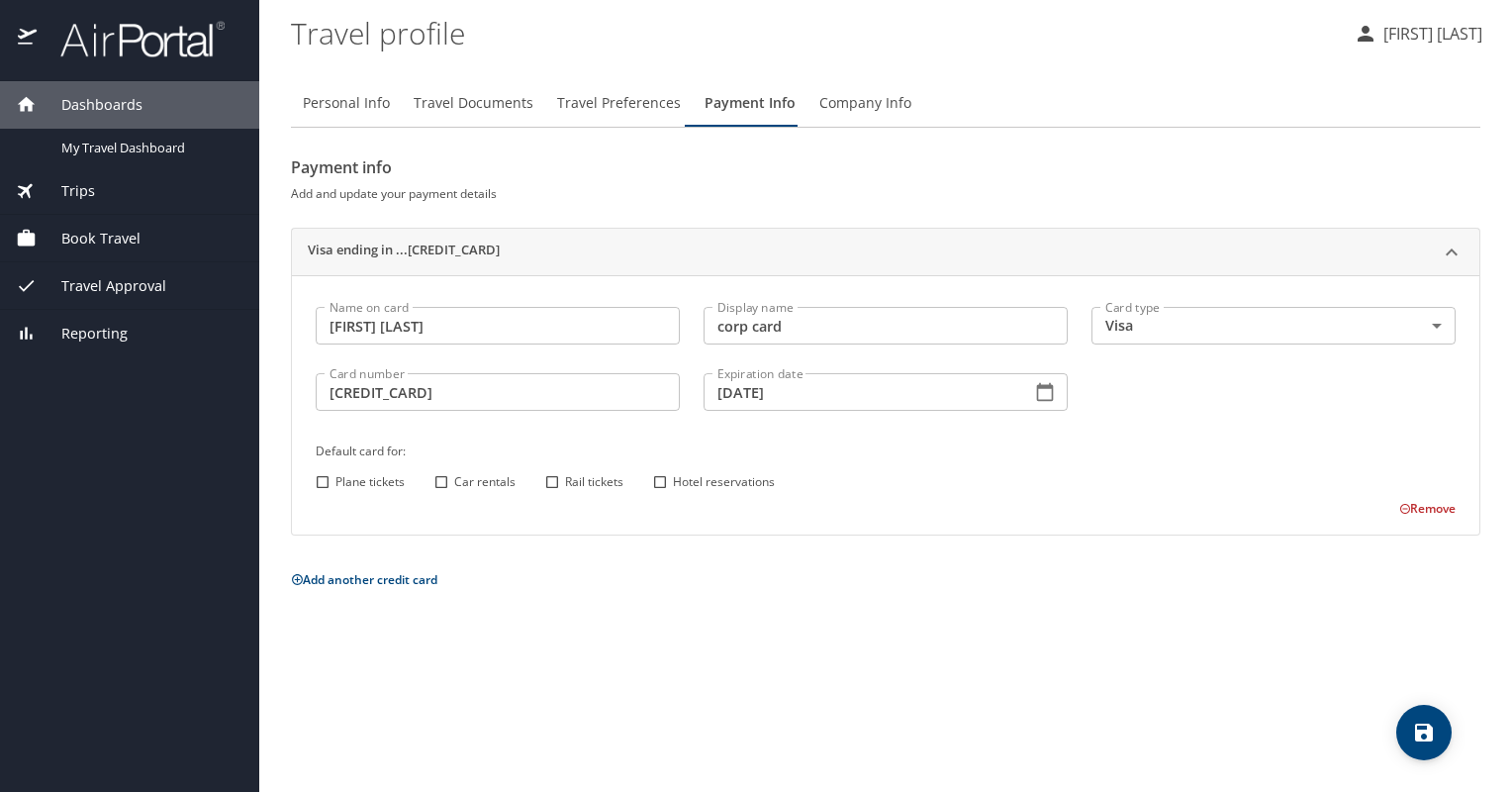 click on "Plane tickets" at bounding box center [370, 482] 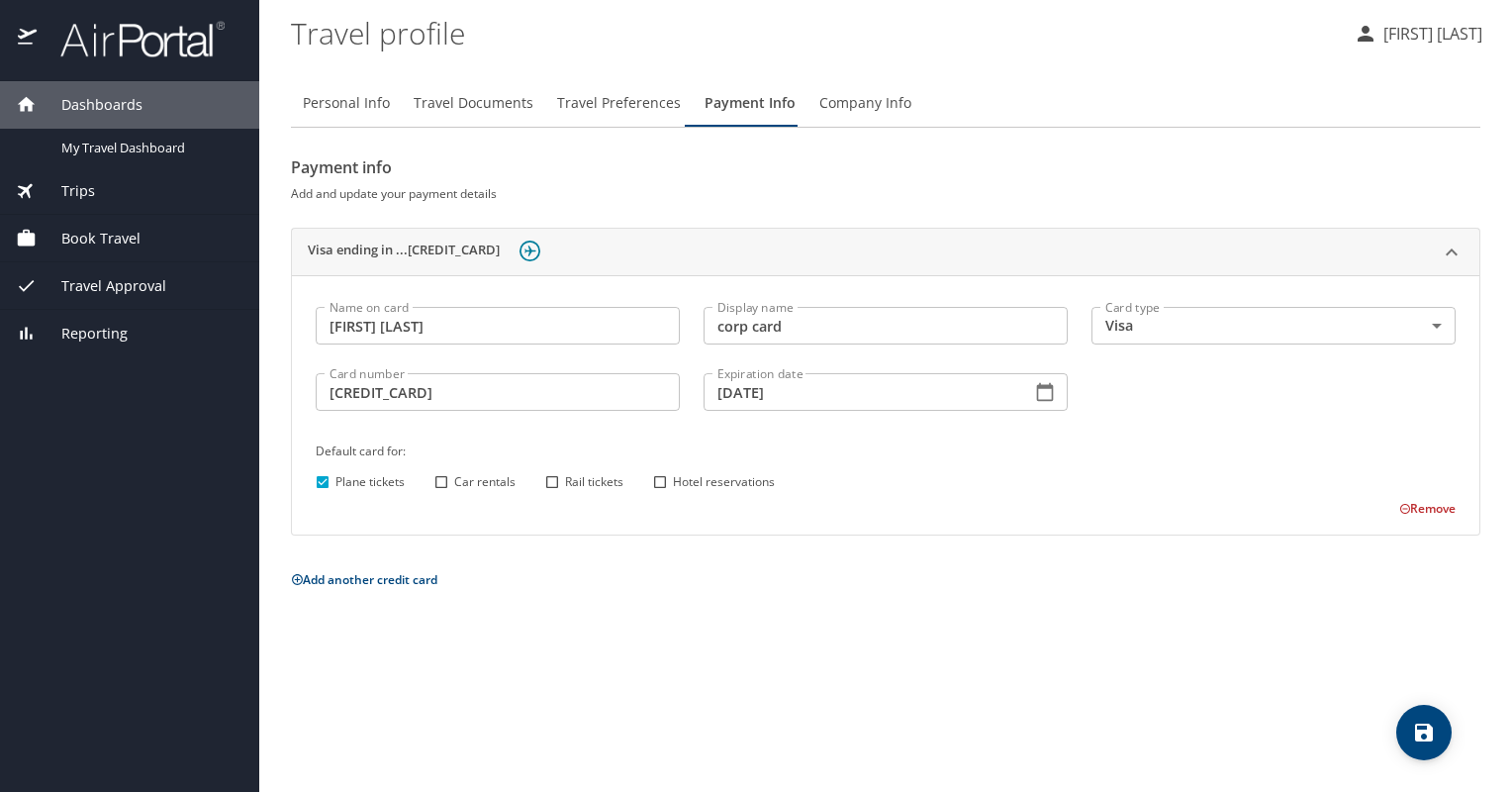 click on "Car rentals" at bounding box center (485, 482) 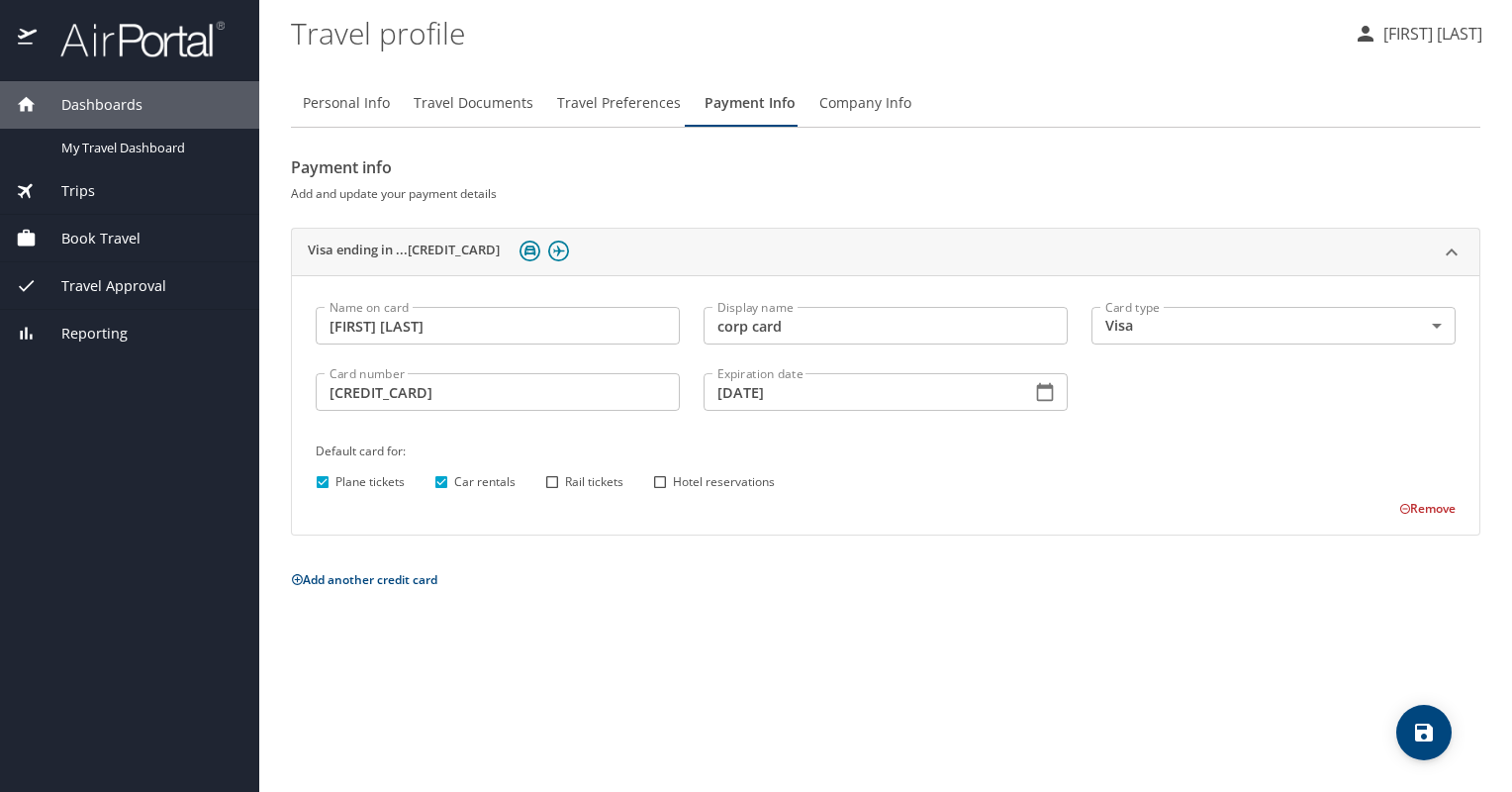 click on "Rail tickets" at bounding box center [594, 482] 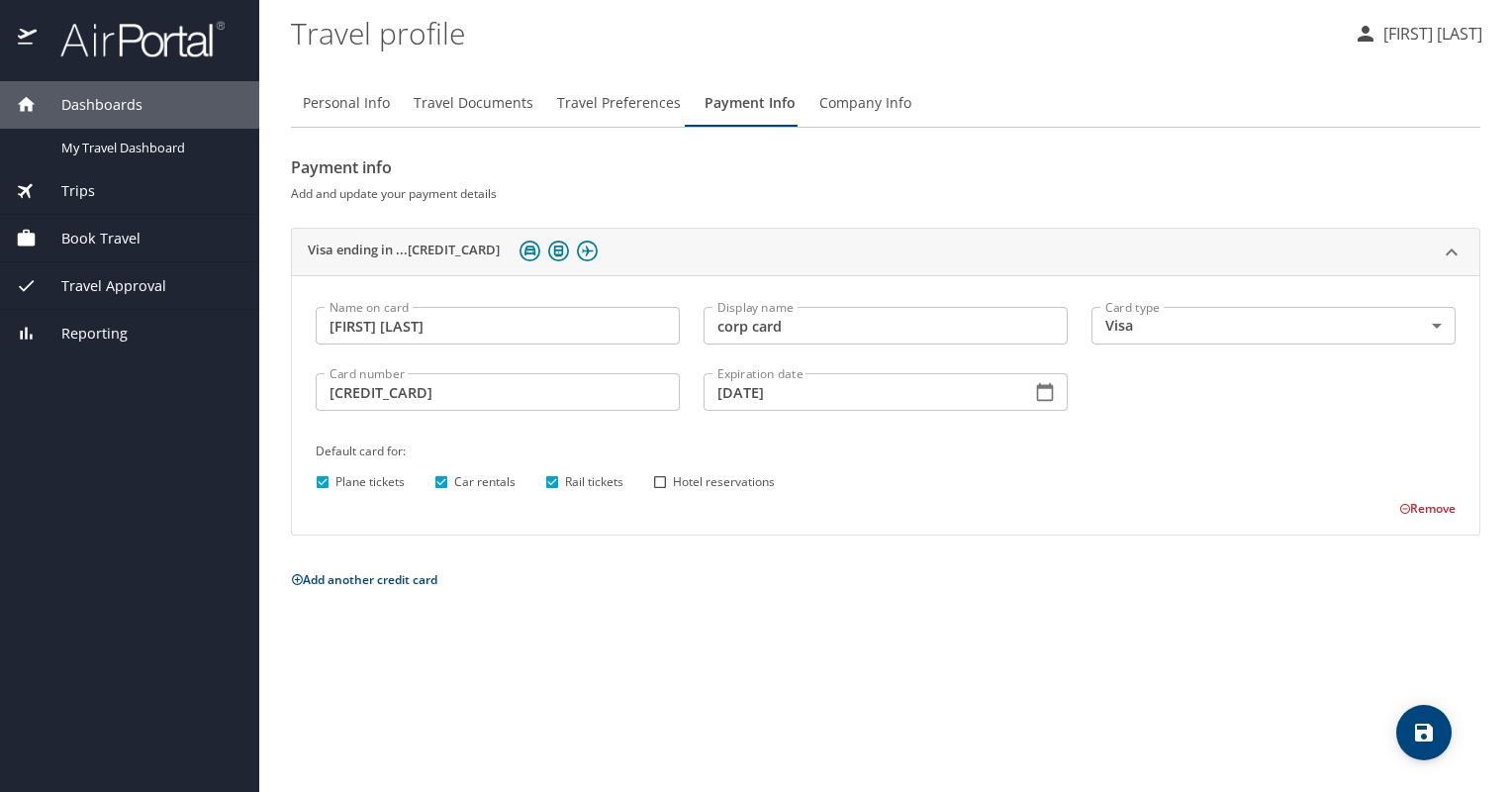 click on "Hotel reservations" at bounding box center [660, 482] 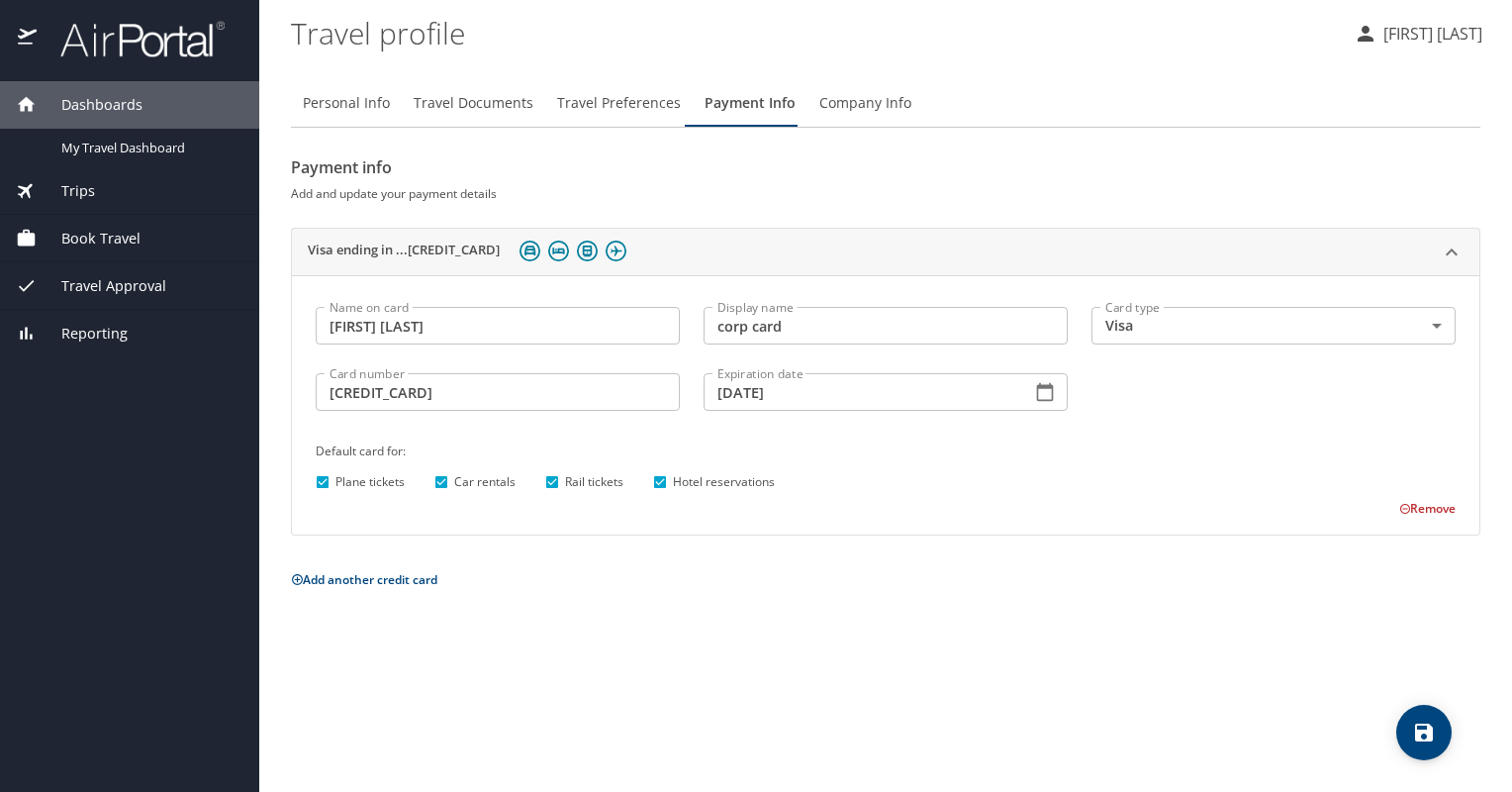 click on "Company Info" at bounding box center [865, 103] 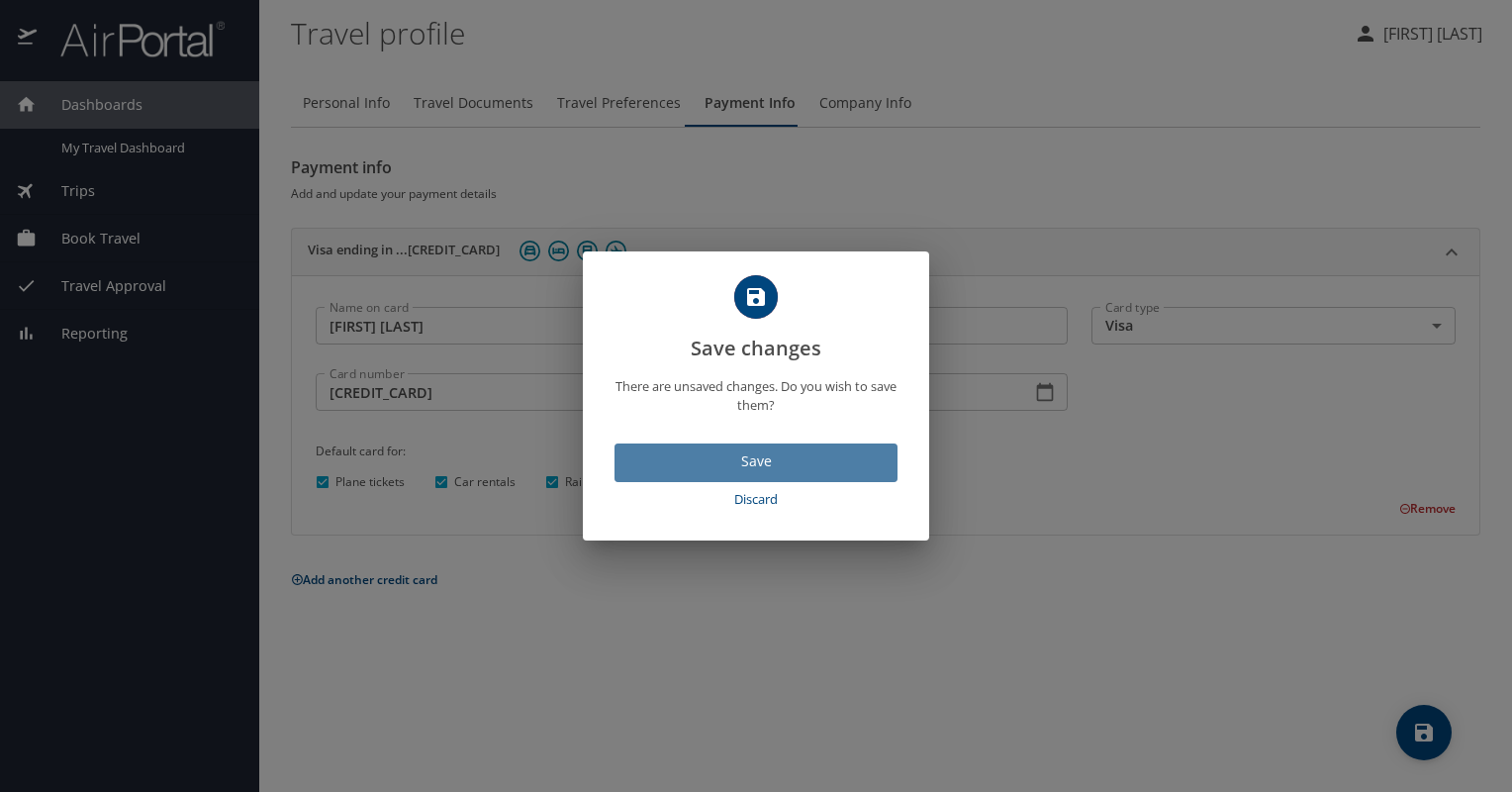 click on "Save" at bounding box center (756, 461) 